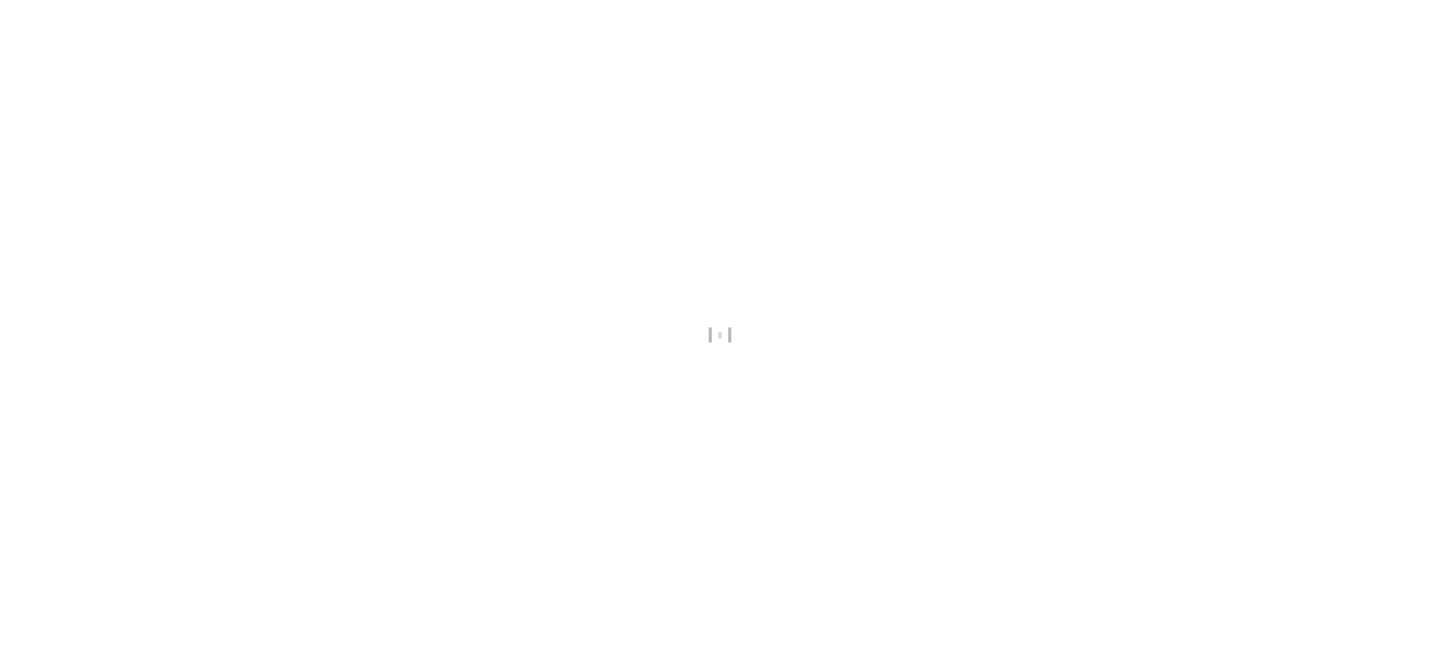 scroll, scrollTop: 0, scrollLeft: 0, axis: both 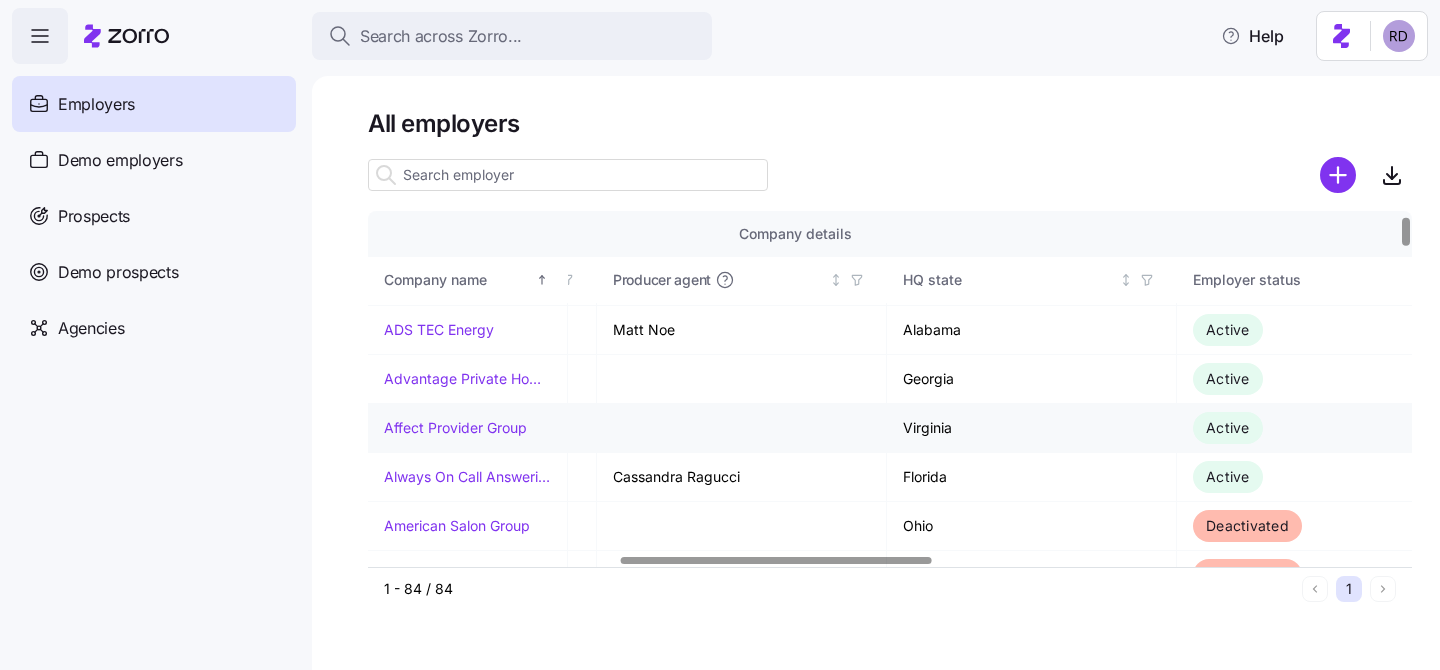 click on "Affect Provider Group" at bounding box center [455, 428] 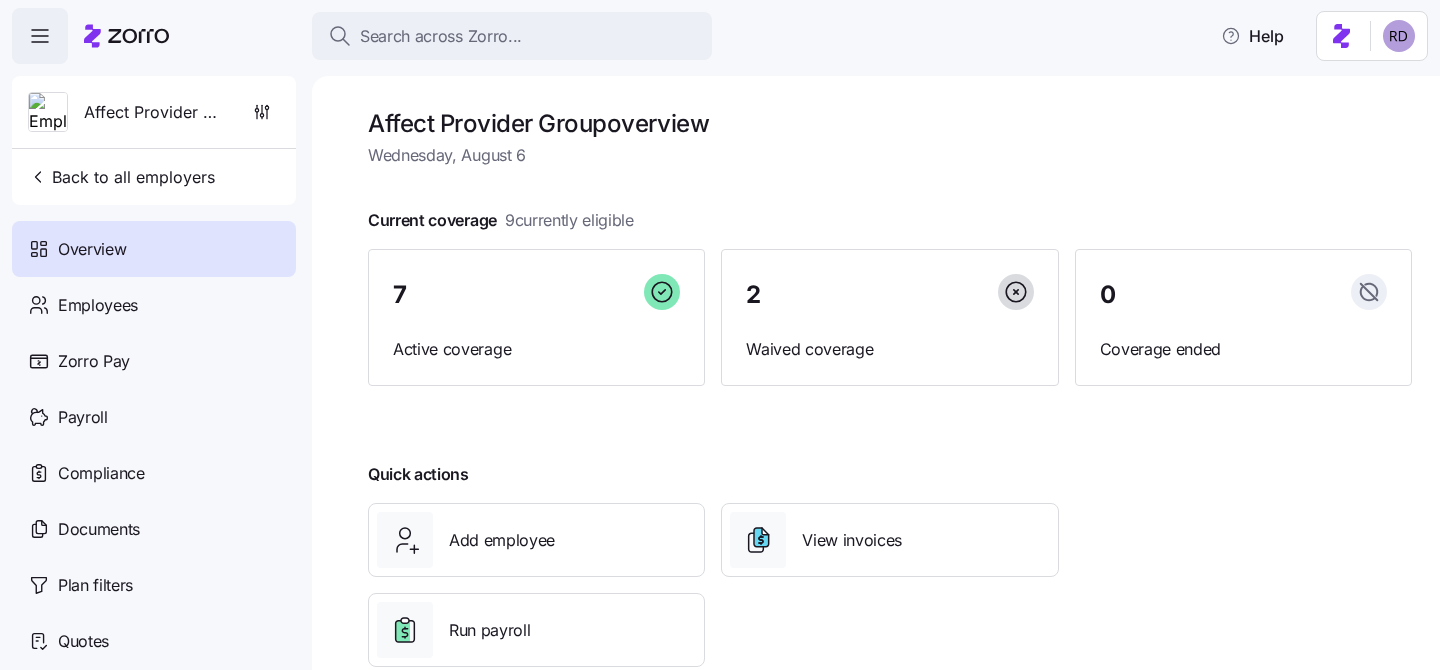 click on "Affect Provider Group  overview" at bounding box center [890, 123] 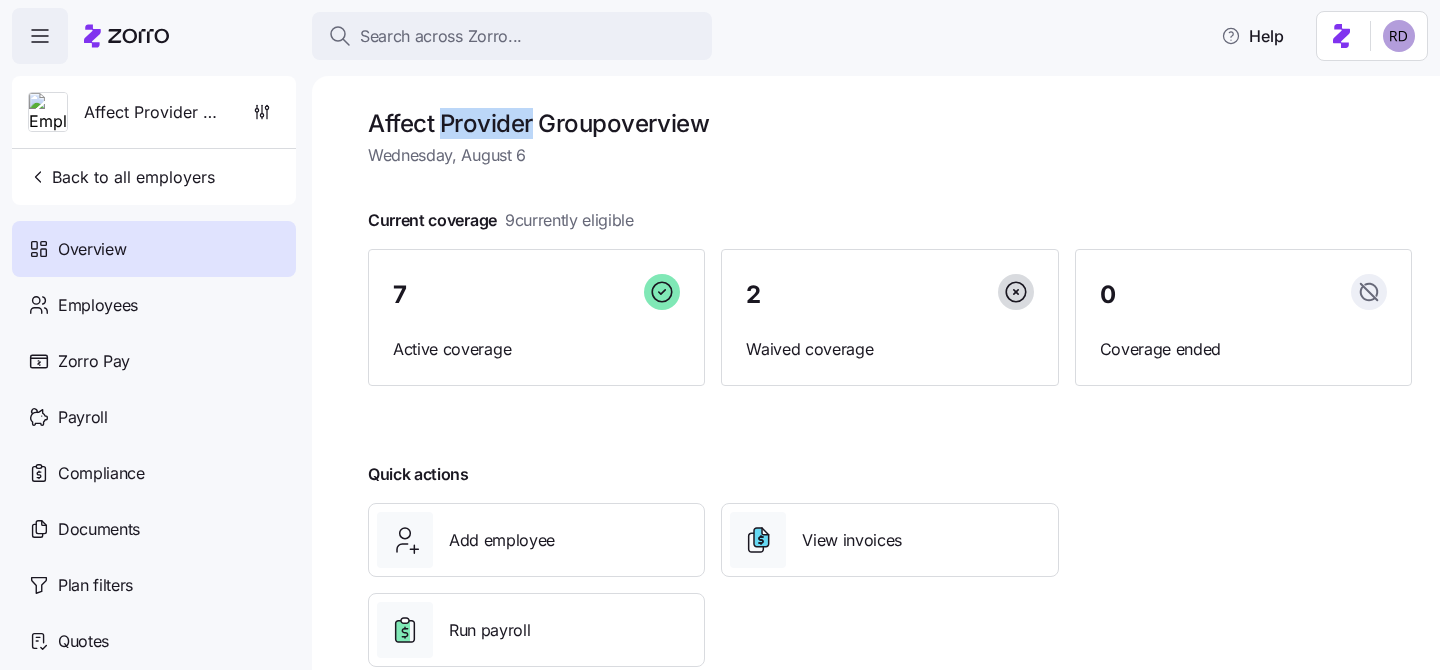 click on "Affect Provider Group  overview" at bounding box center [890, 123] 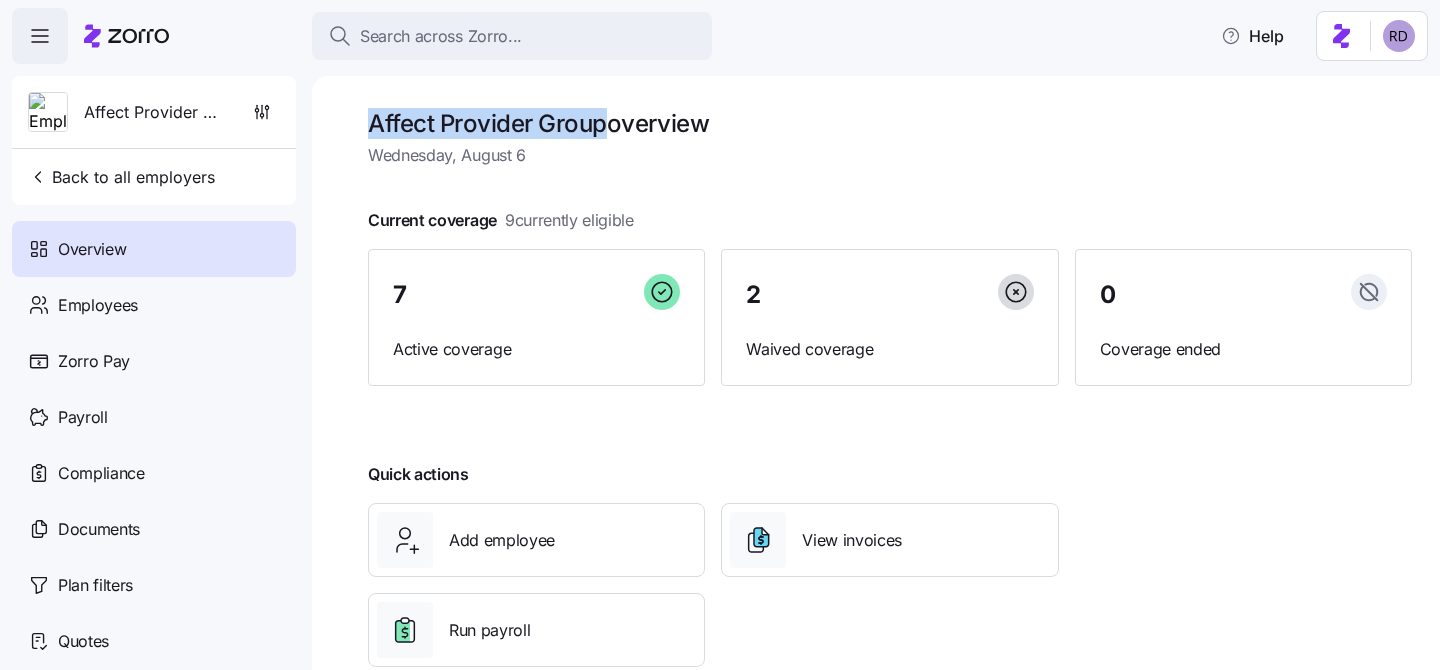 drag, startPoint x: 610, startPoint y: 127, endPoint x: 357, endPoint y: 116, distance: 253.23901 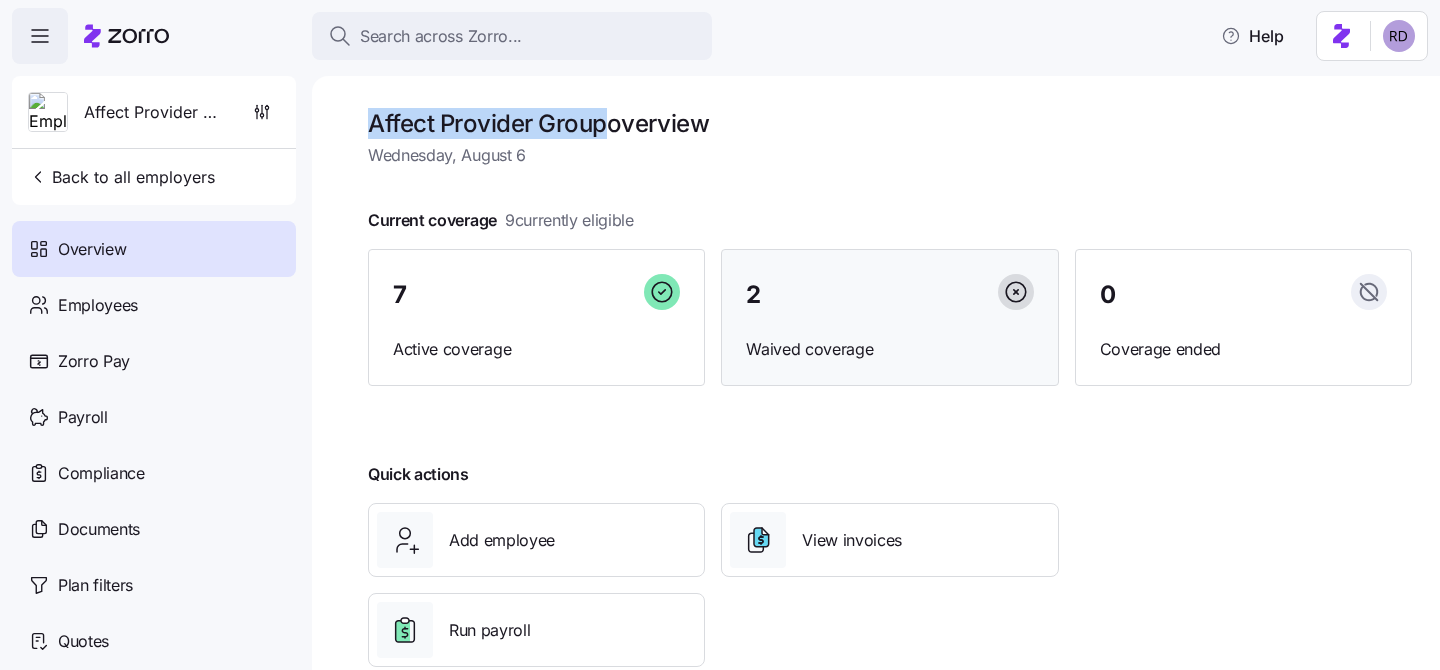 scroll, scrollTop: 45, scrollLeft: 0, axis: vertical 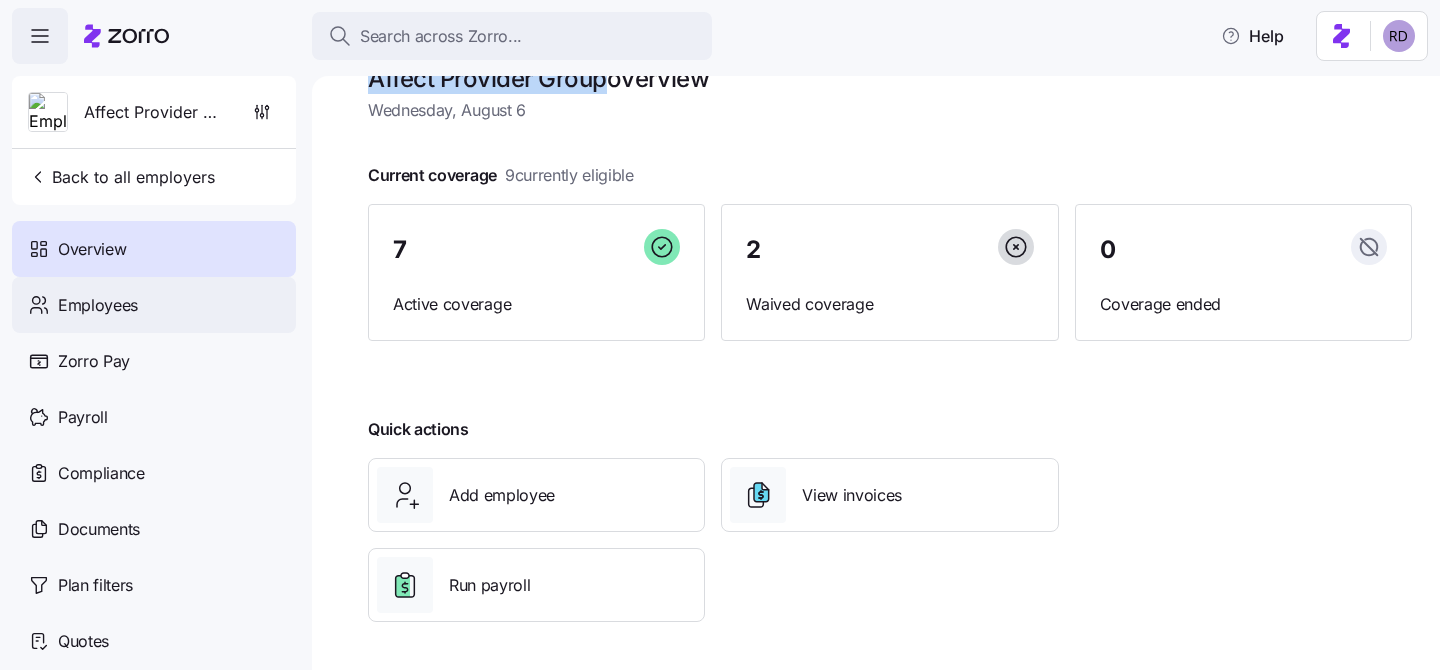 click on "Employees" at bounding box center [154, 305] 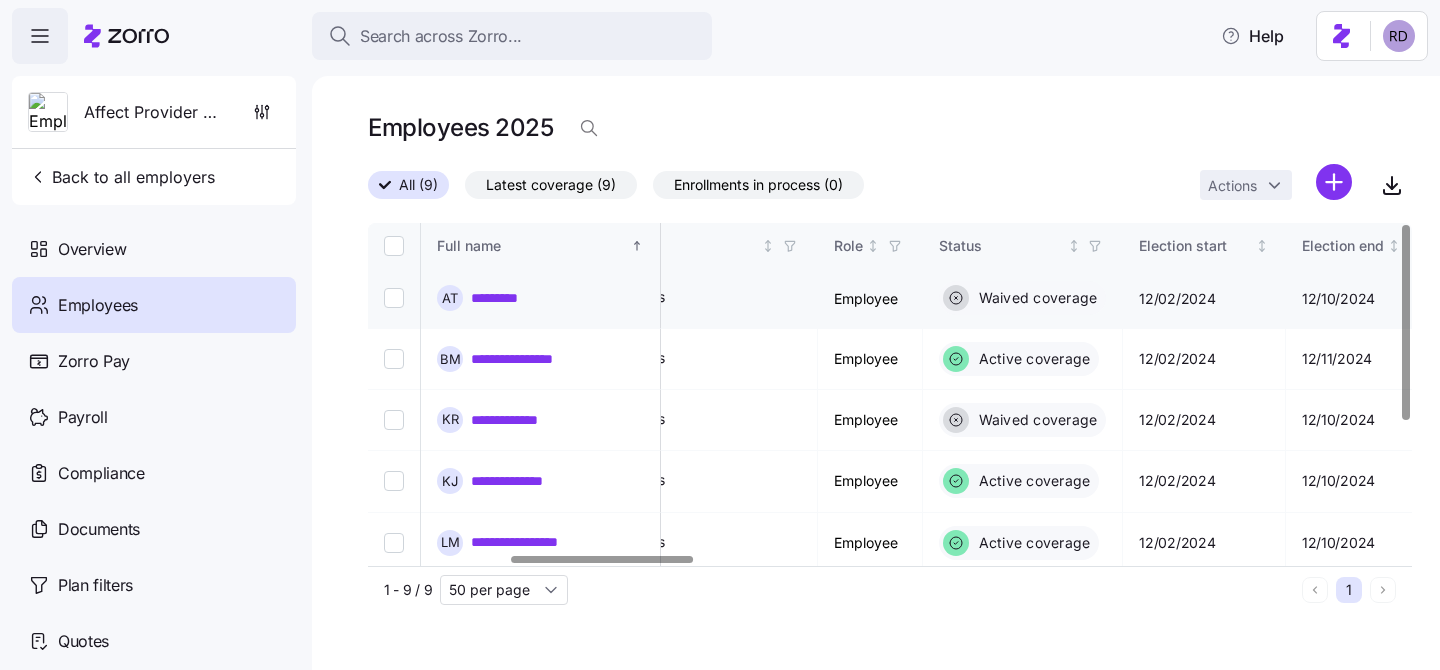 scroll, scrollTop: 0, scrollLeft: 879, axis: horizontal 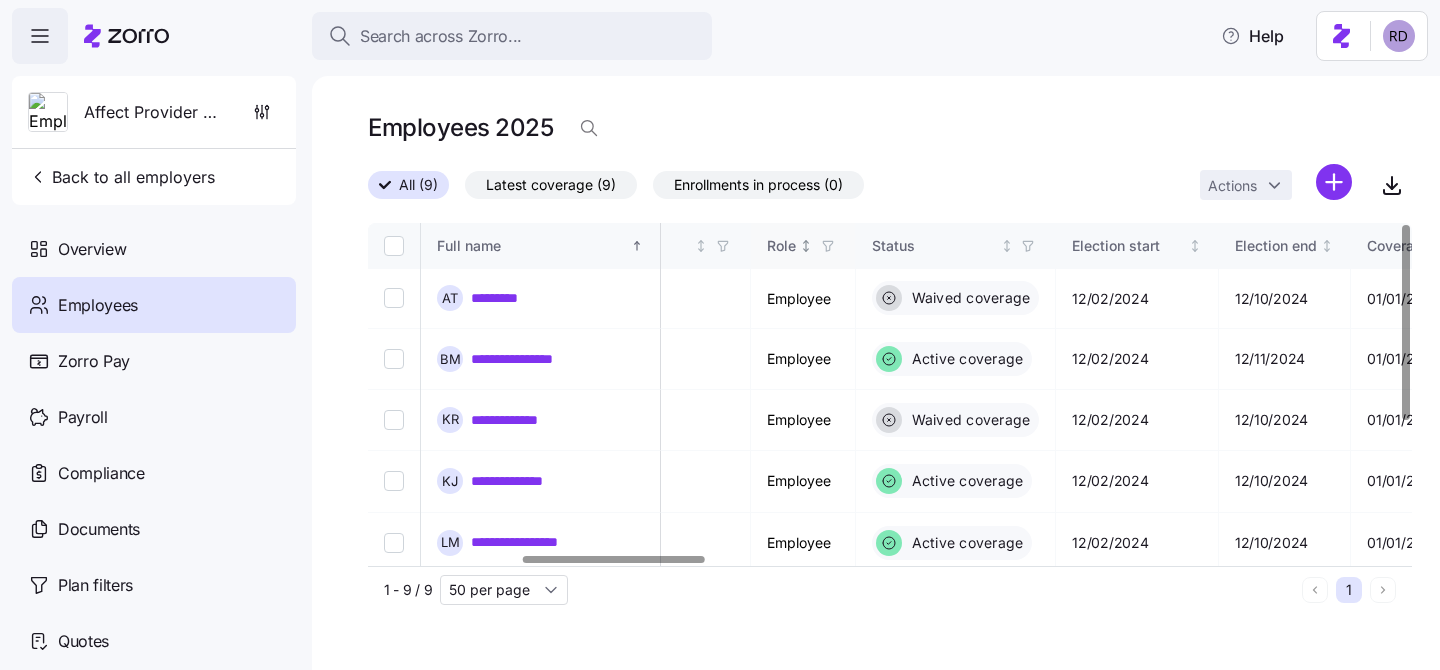 click 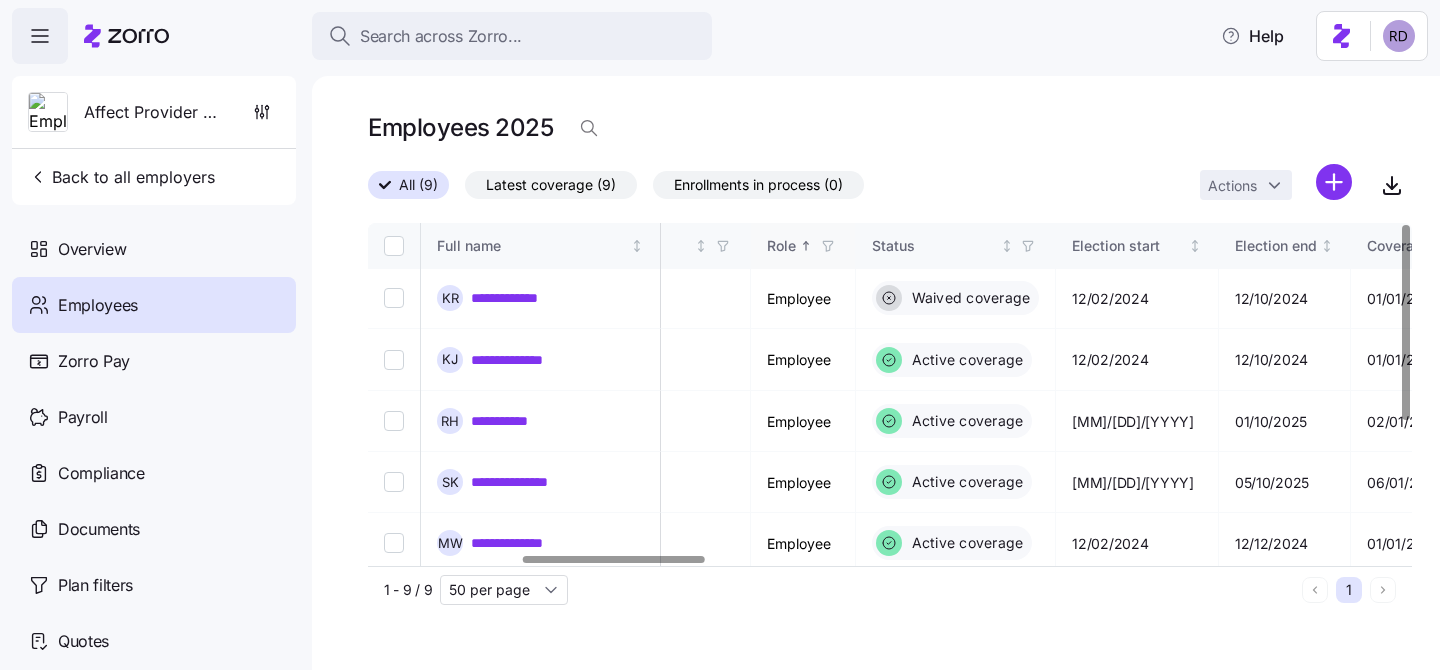 click on "Role" at bounding box center [803, 246] 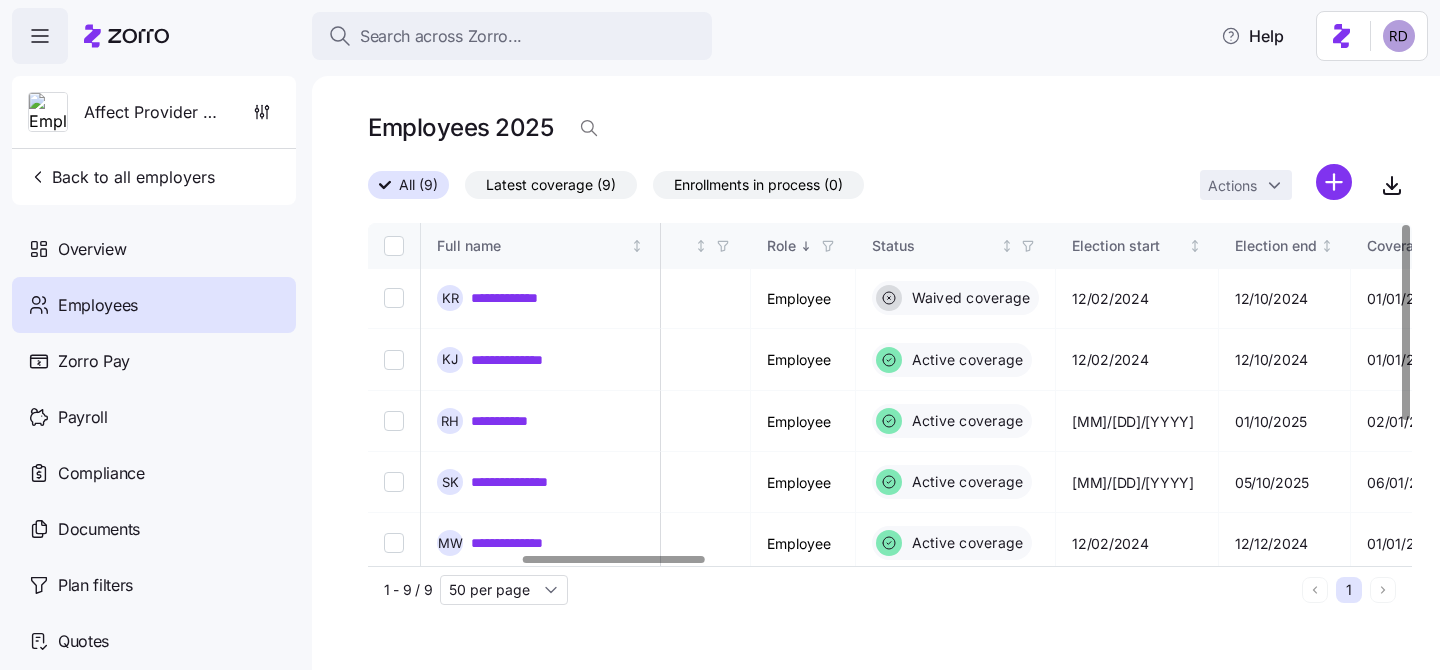 click 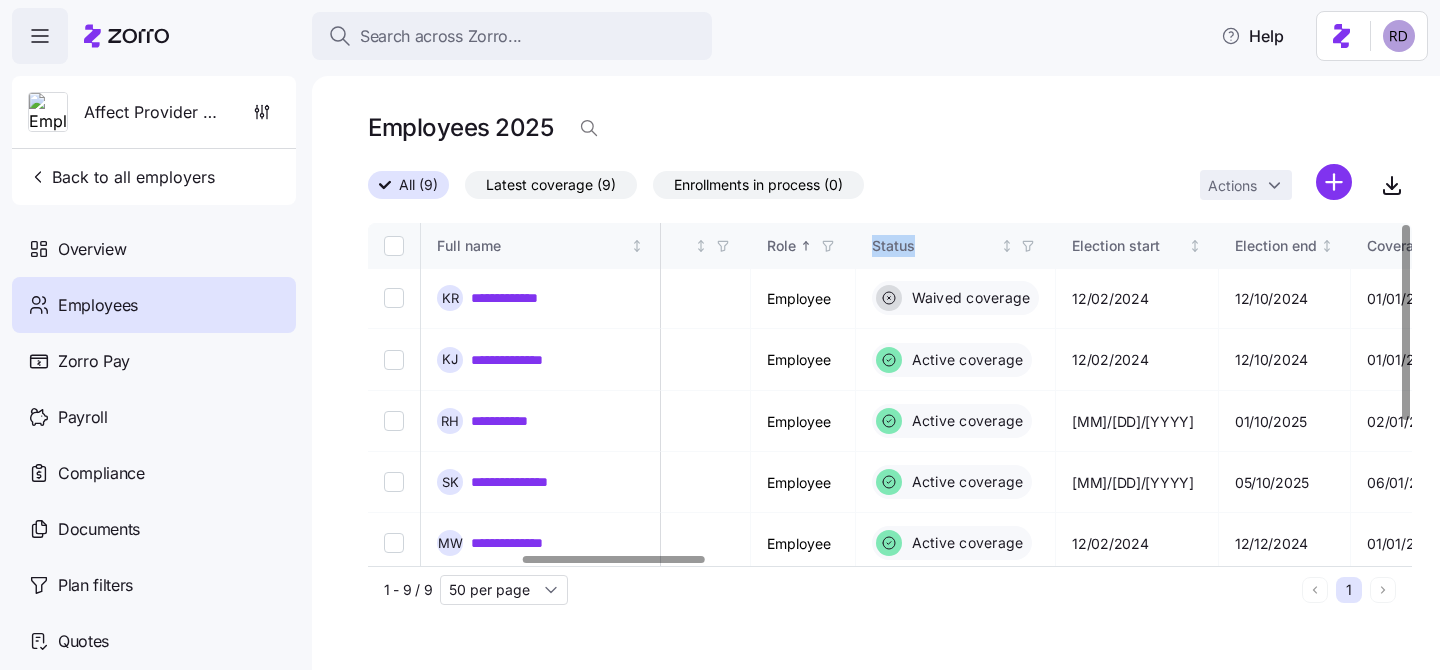 click 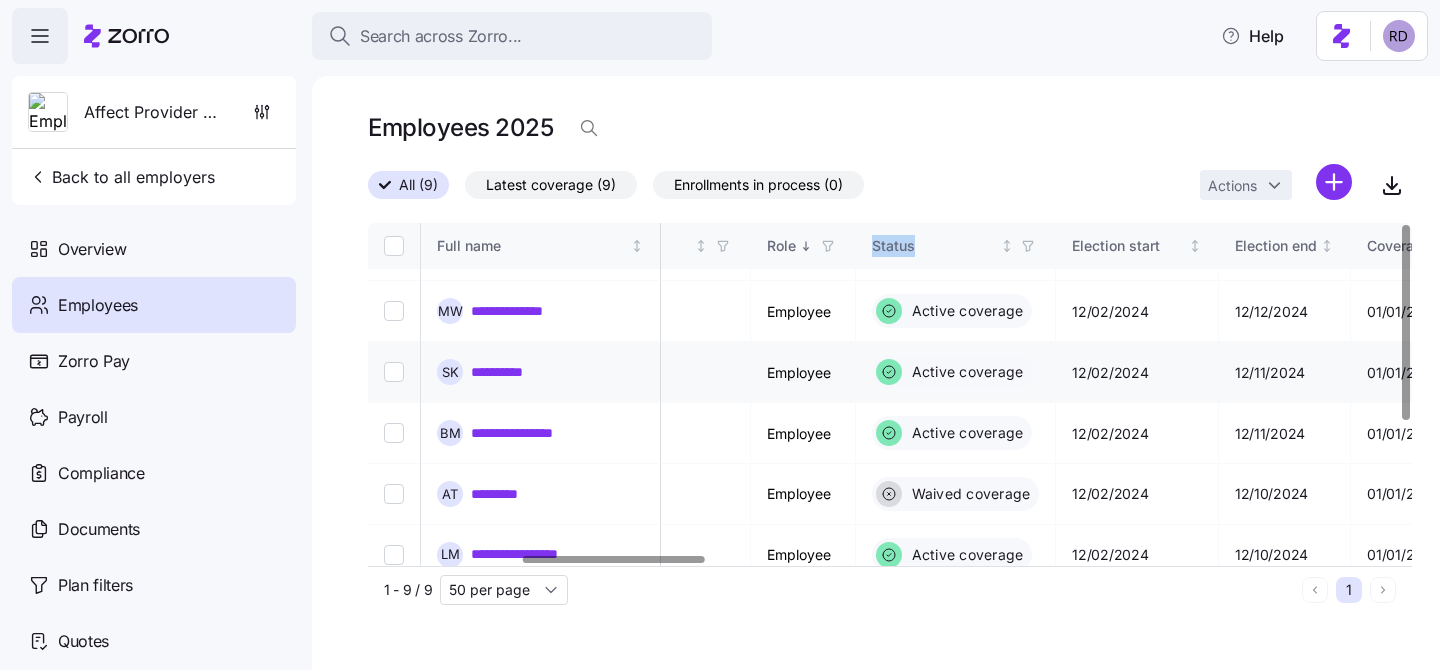scroll, scrollTop: 0, scrollLeft: 879, axis: horizontal 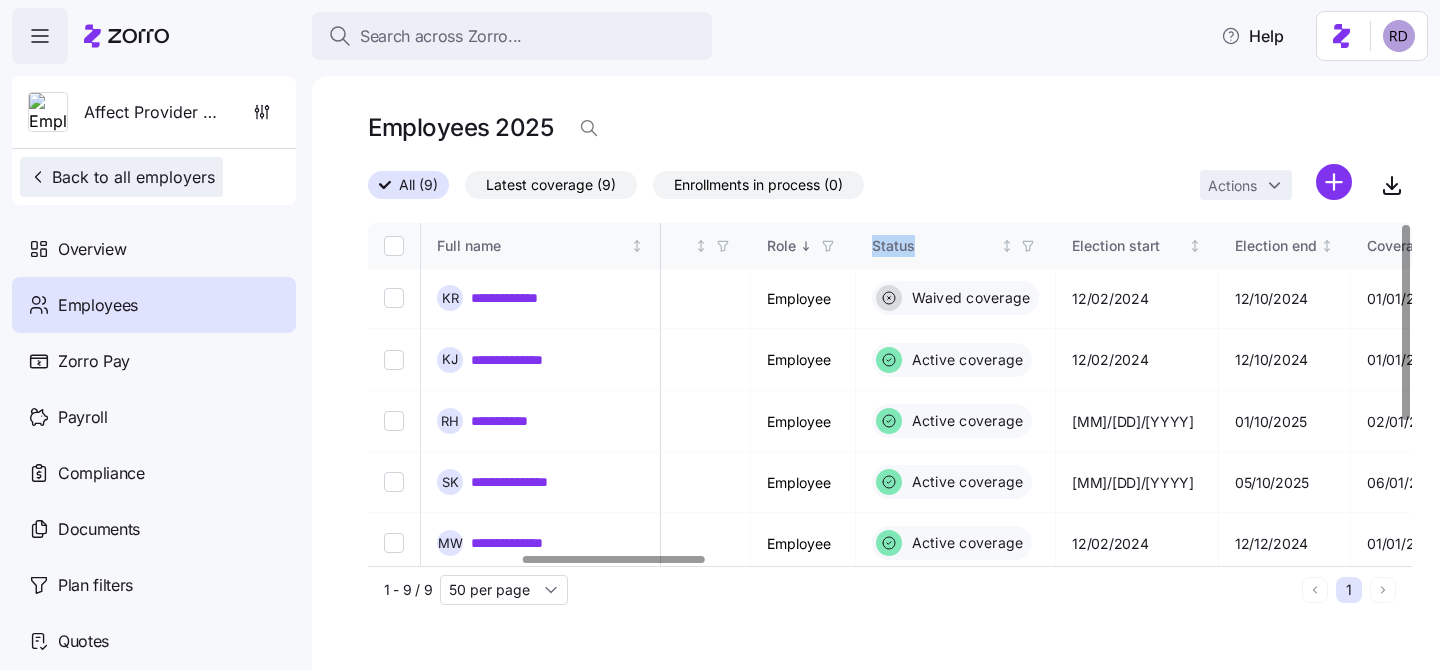 click on "Back to all employers" at bounding box center [121, 177] 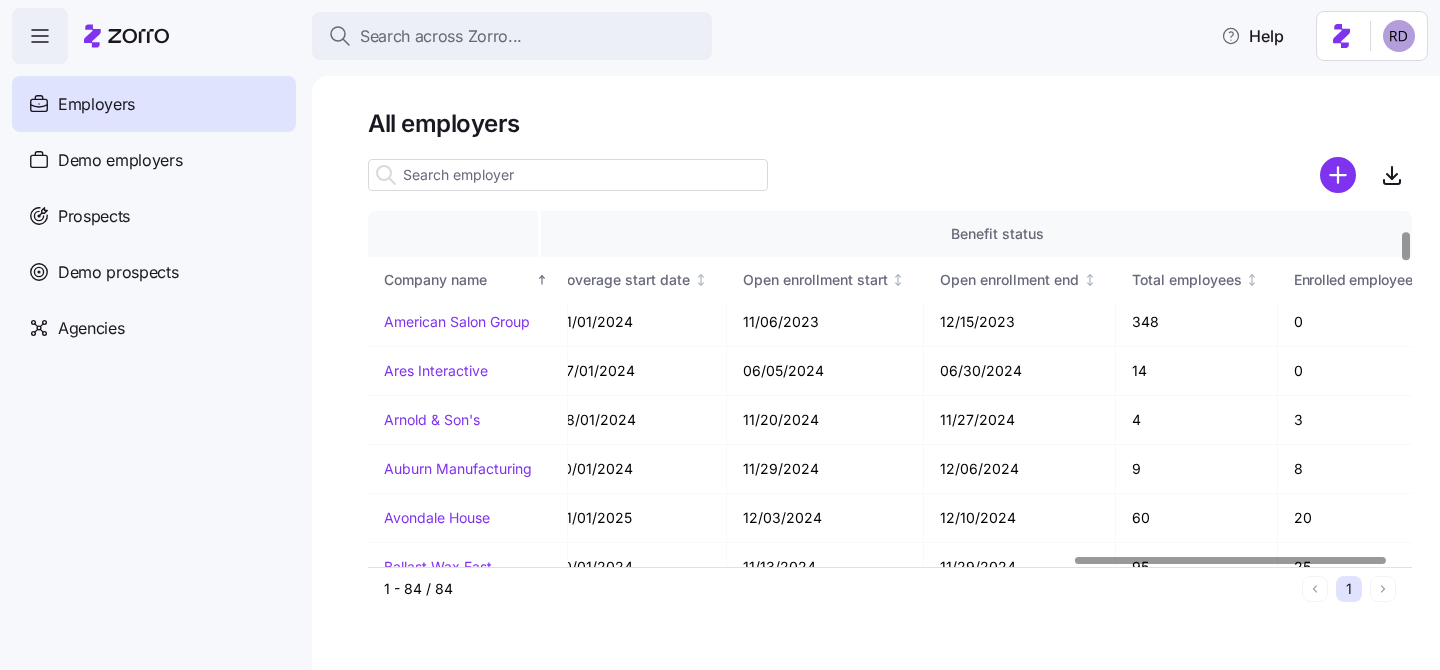 scroll, scrollTop: 260, scrollLeft: 2367, axis: both 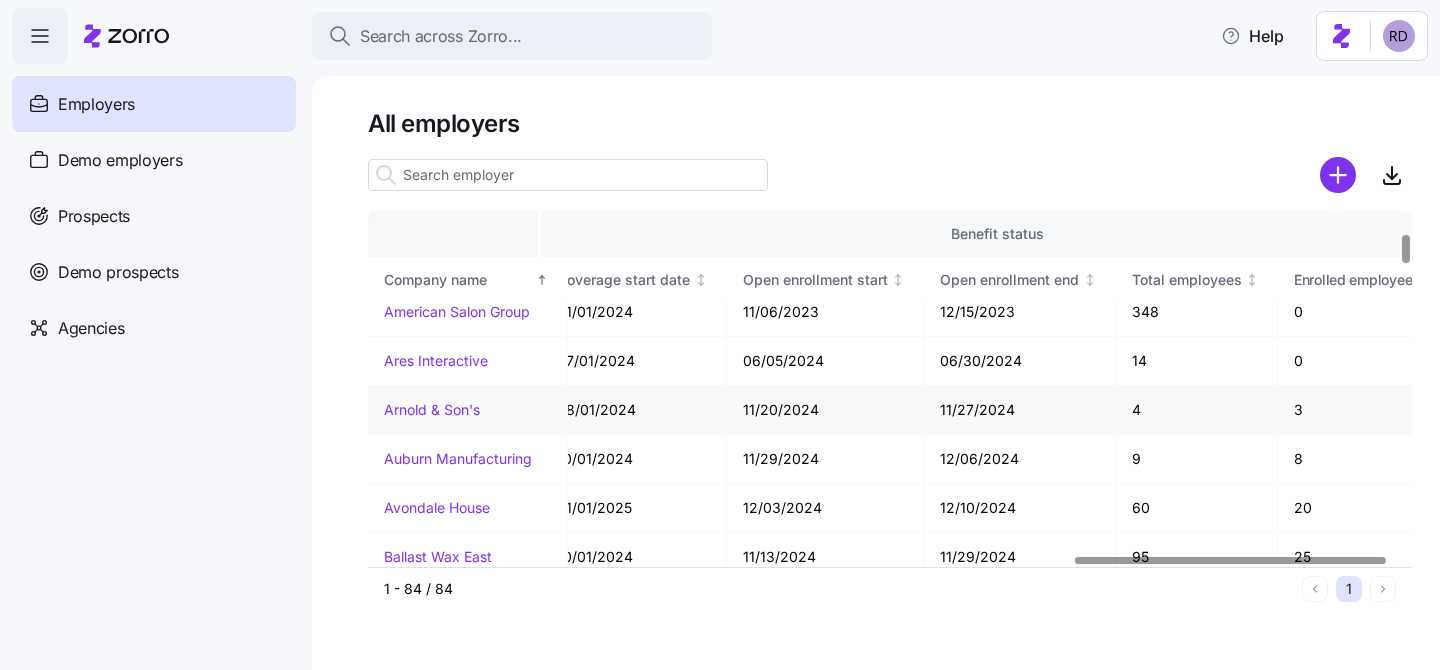 click on "Arnold & Son's" at bounding box center [432, 410] 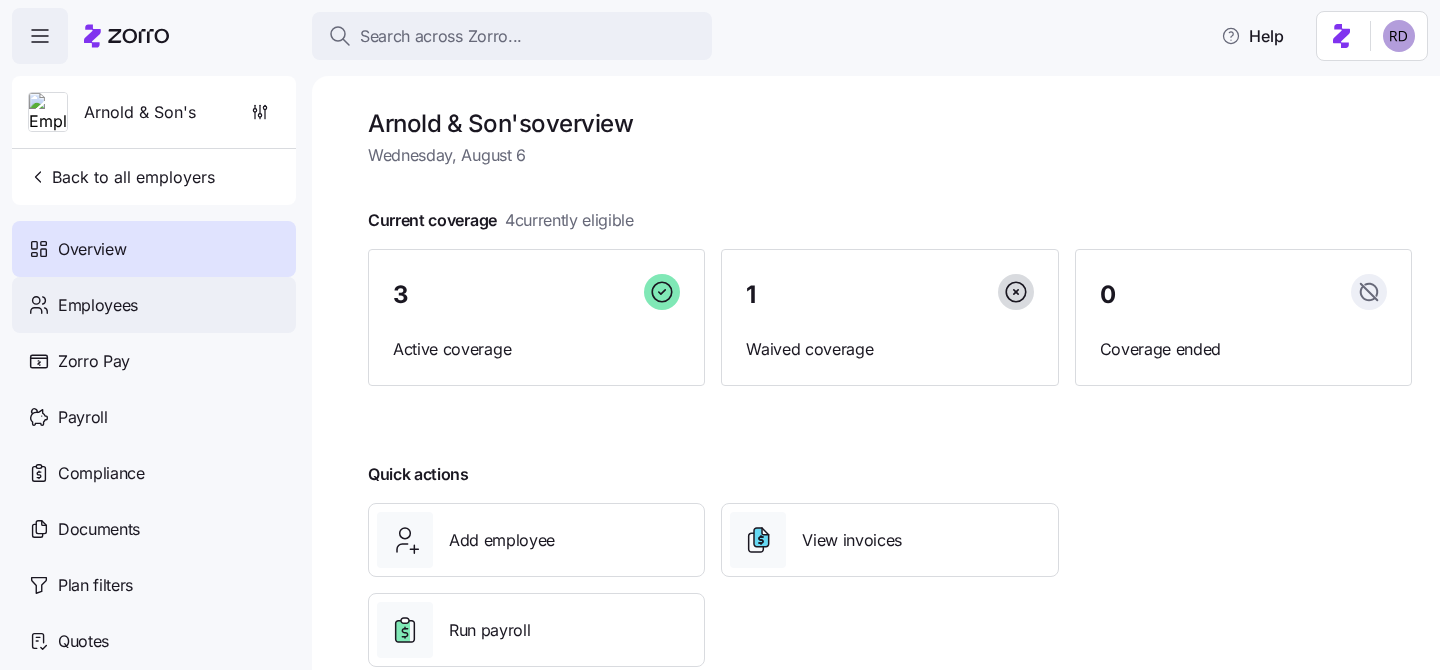 click on "Employees" at bounding box center (154, 305) 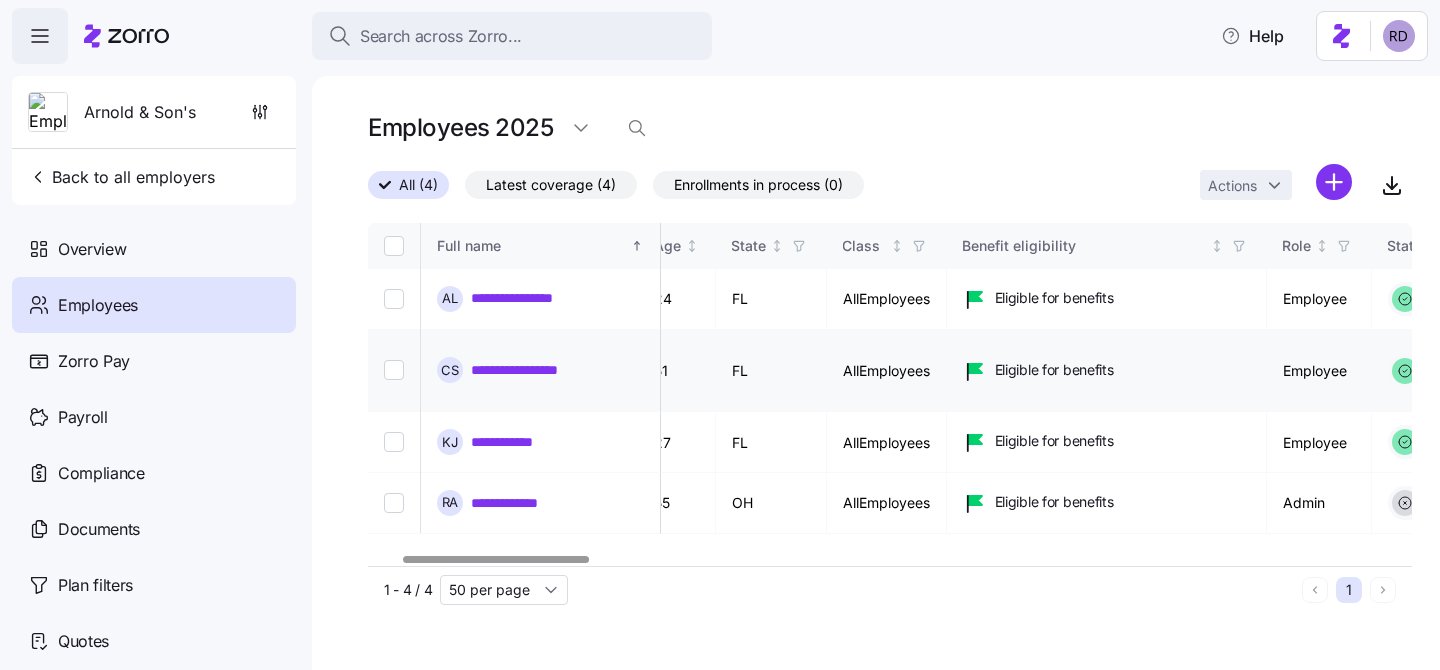scroll, scrollTop: 0, scrollLeft: 0, axis: both 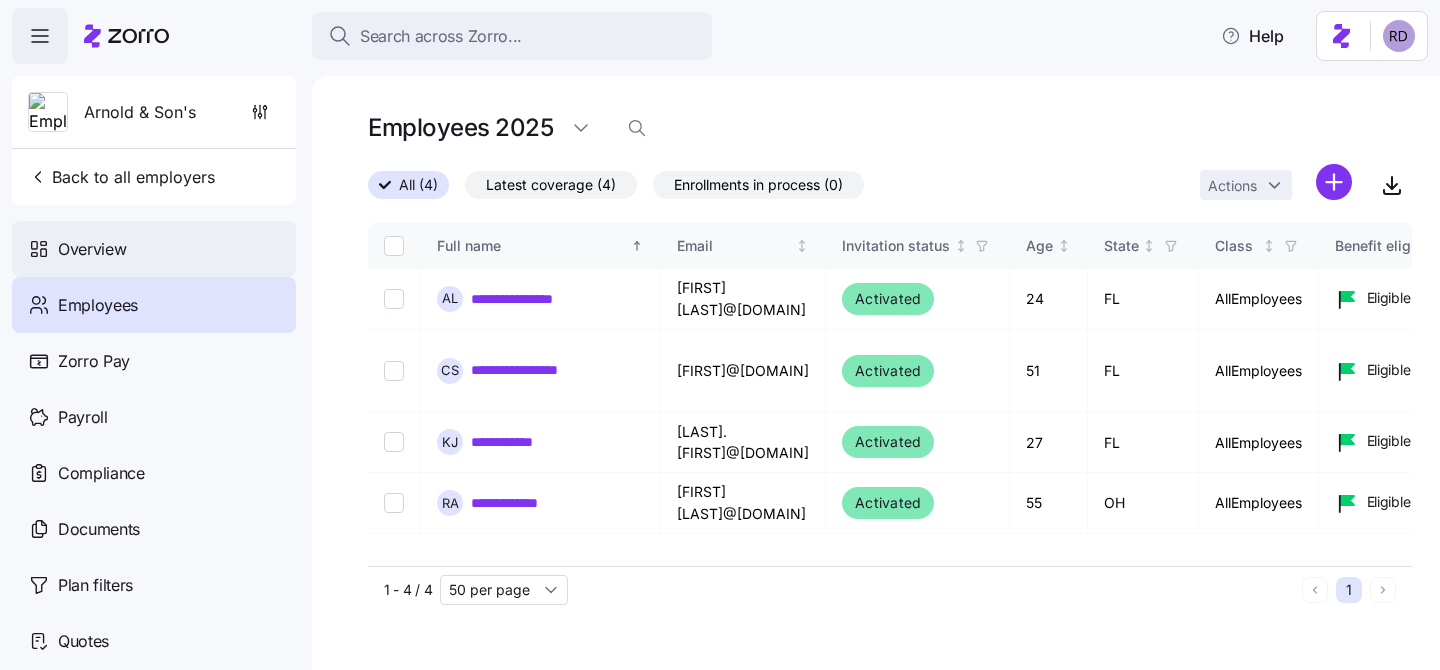 click on "Overview" at bounding box center (154, 249) 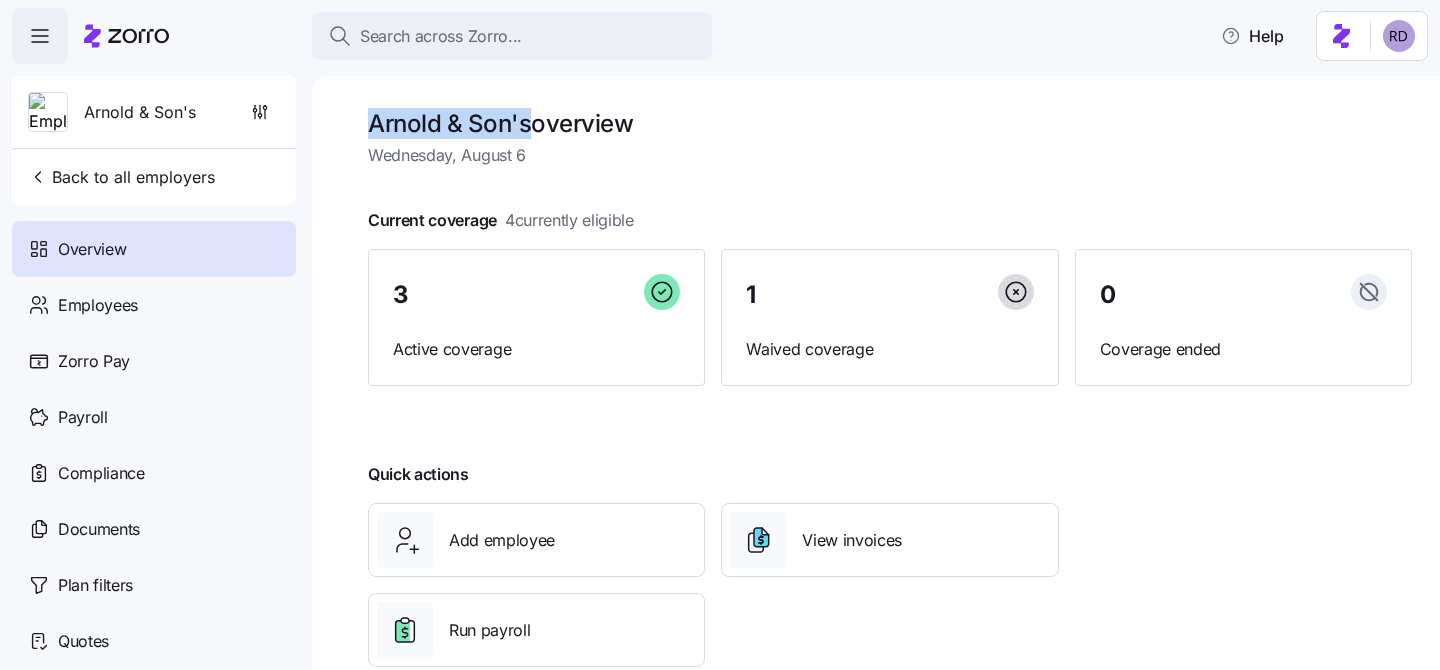 drag, startPoint x: 529, startPoint y: 122, endPoint x: 370, endPoint y: 133, distance: 159.38005 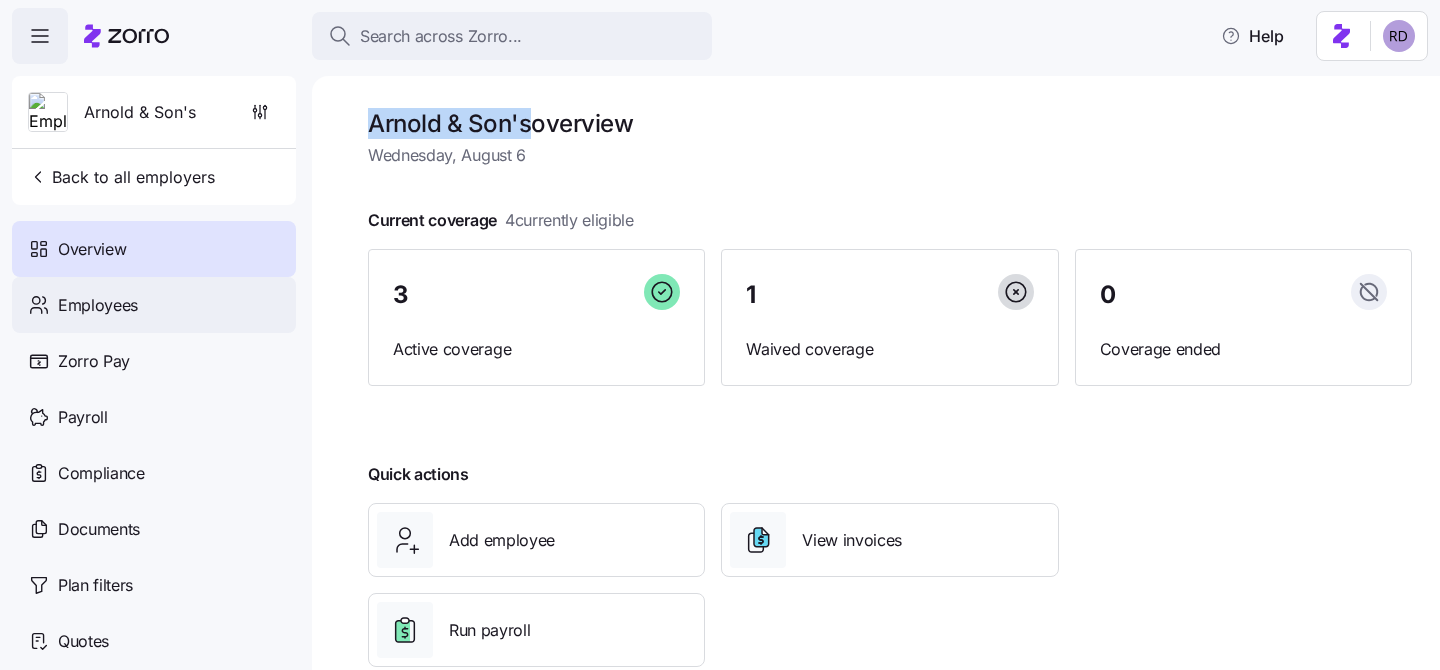 click on "Employees" at bounding box center (154, 305) 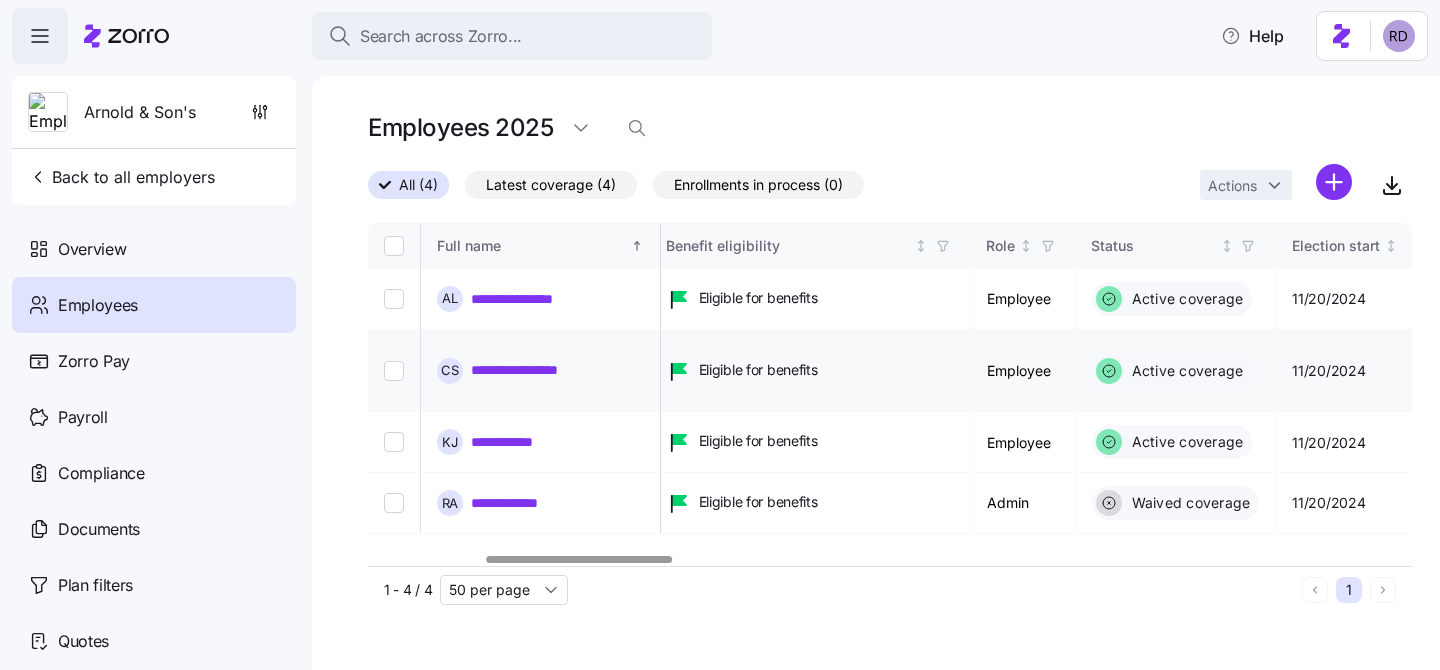 scroll, scrollTop: 0, scrollLeft: 644, axis: horizontal 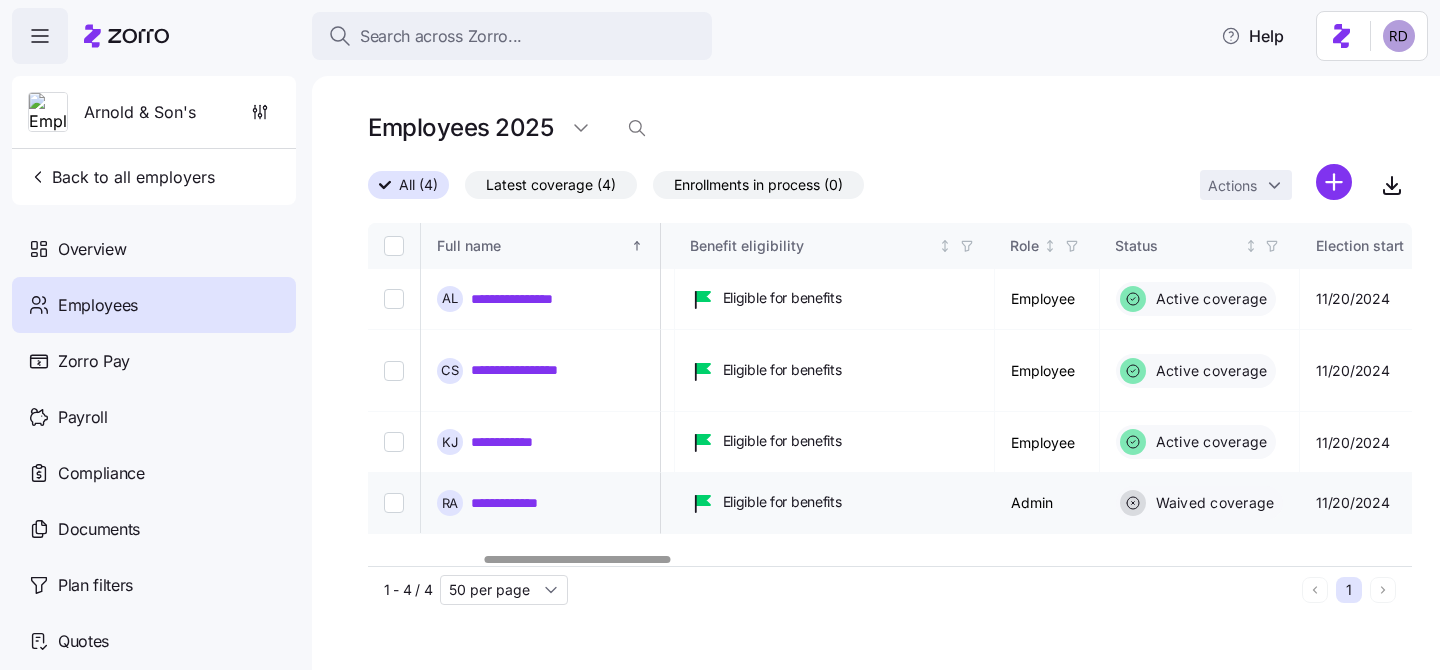 click at bounding box center [394, 503] 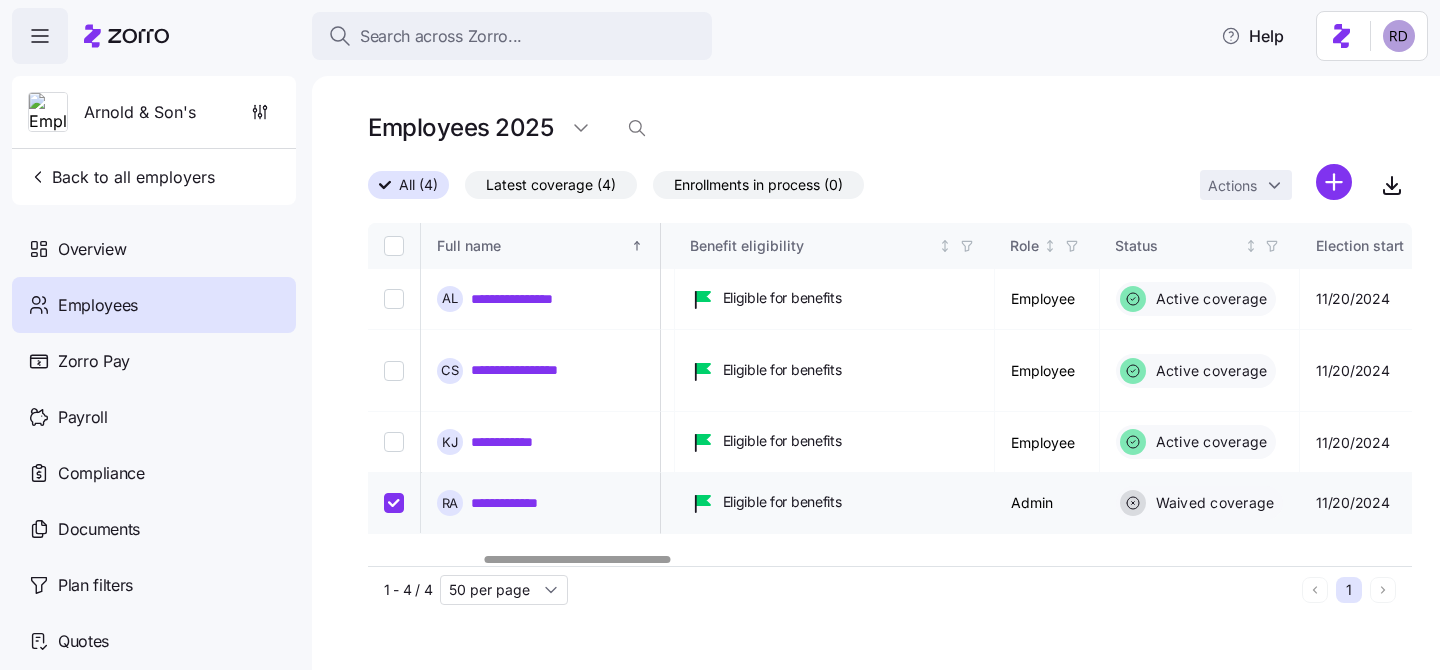 checkbox on "true" 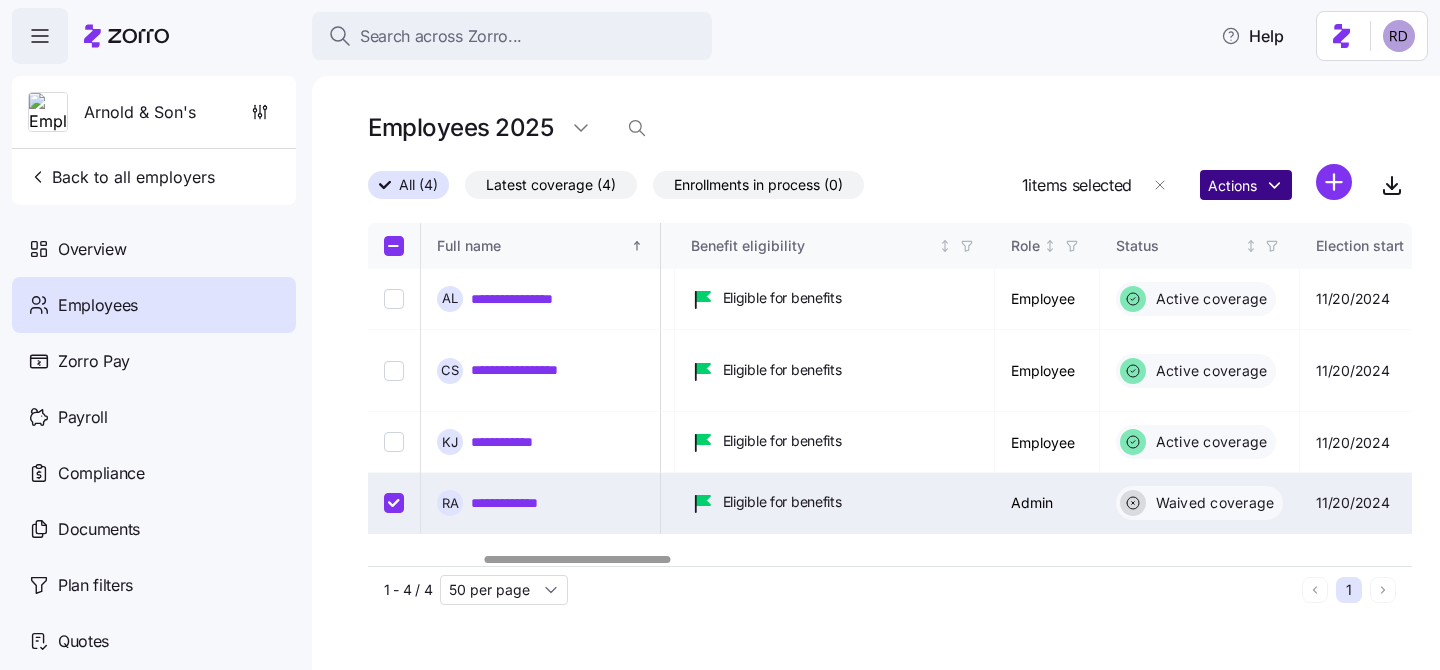 click on "**********" at bounding box center (720, 329) 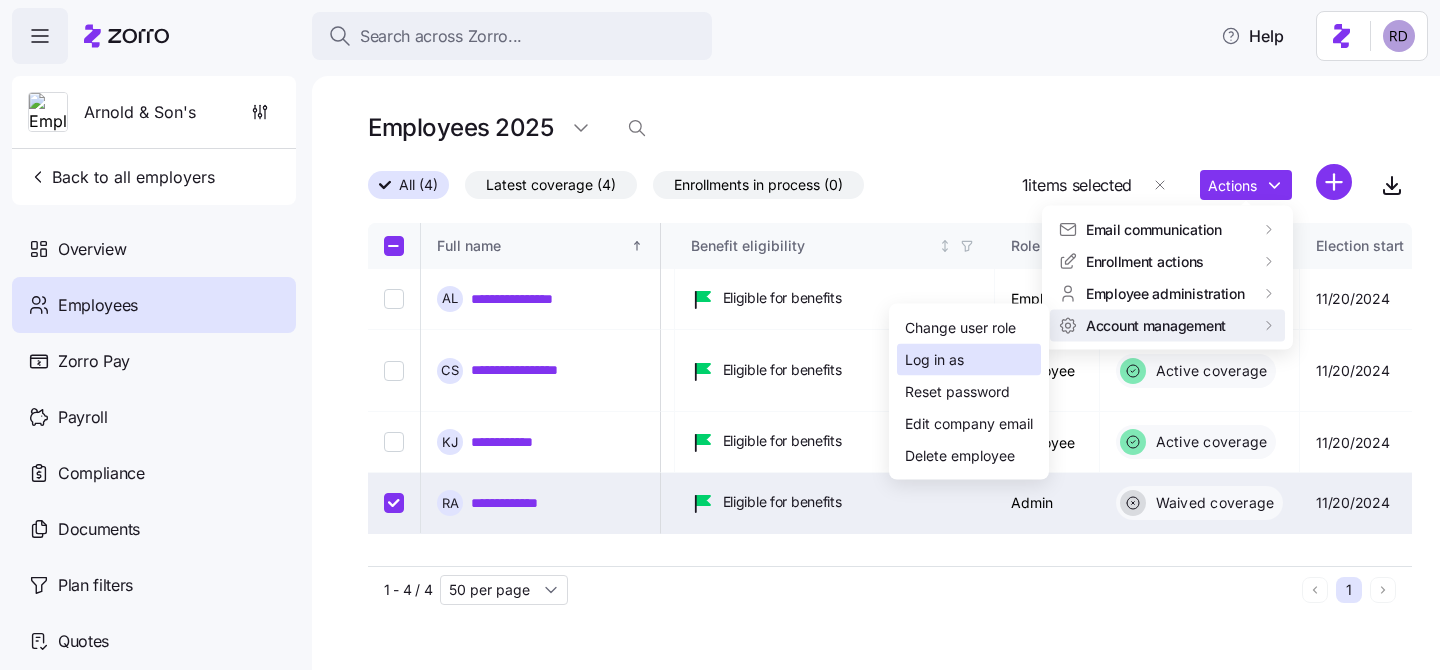 click on "Log in as" at bounding box center (969, 360) 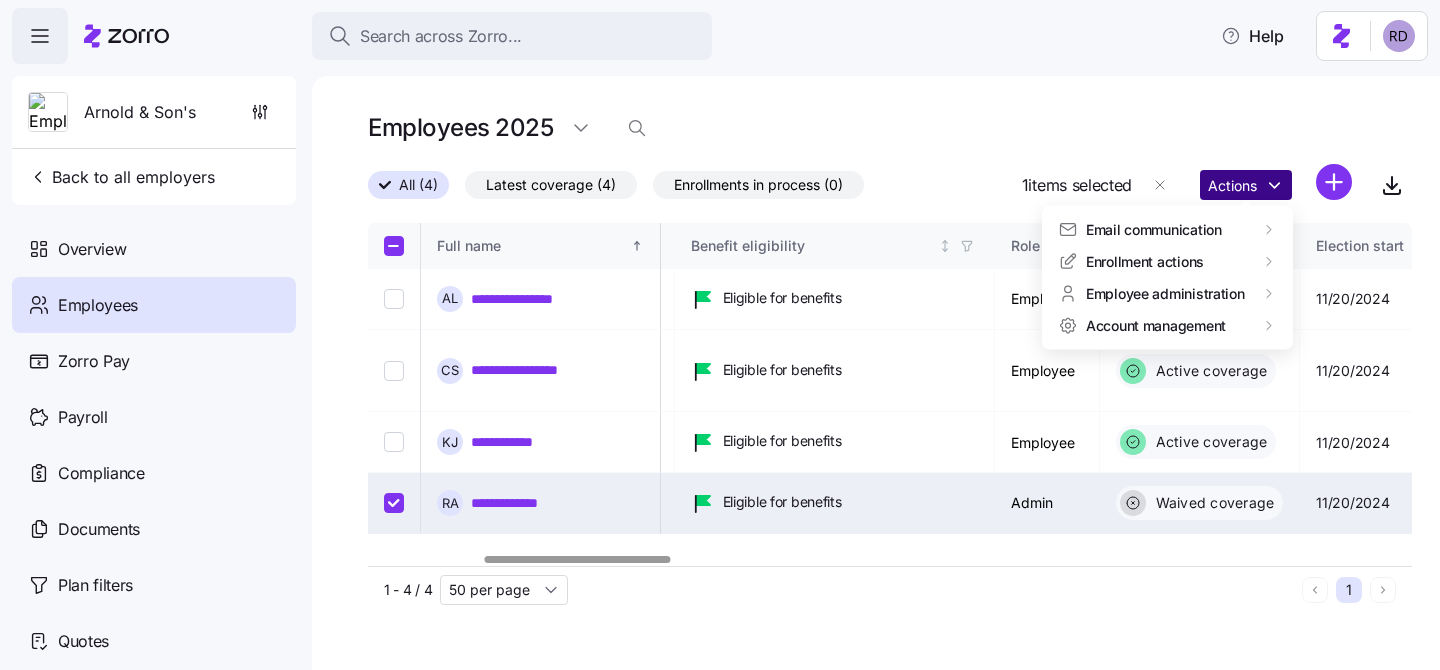 click on "**********" at bounding box center [720, 329] 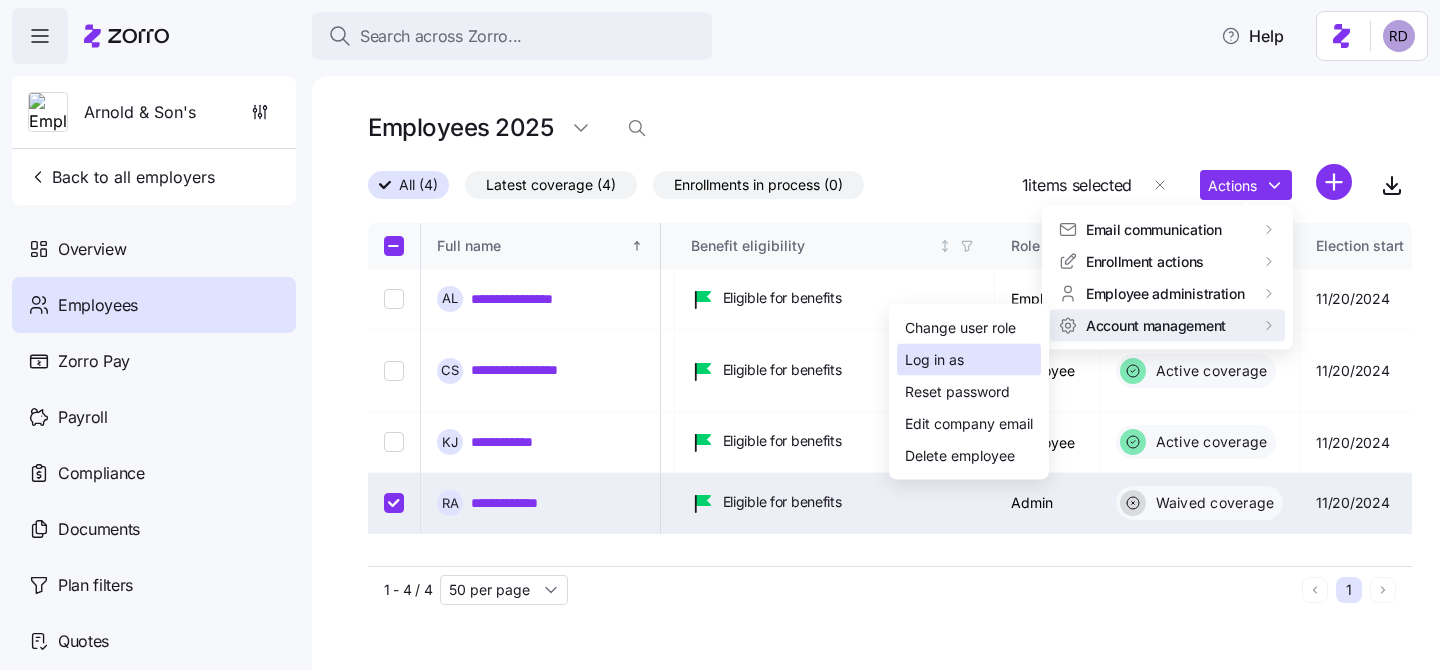 click on "Log in as" at bounding box center [969, 360] 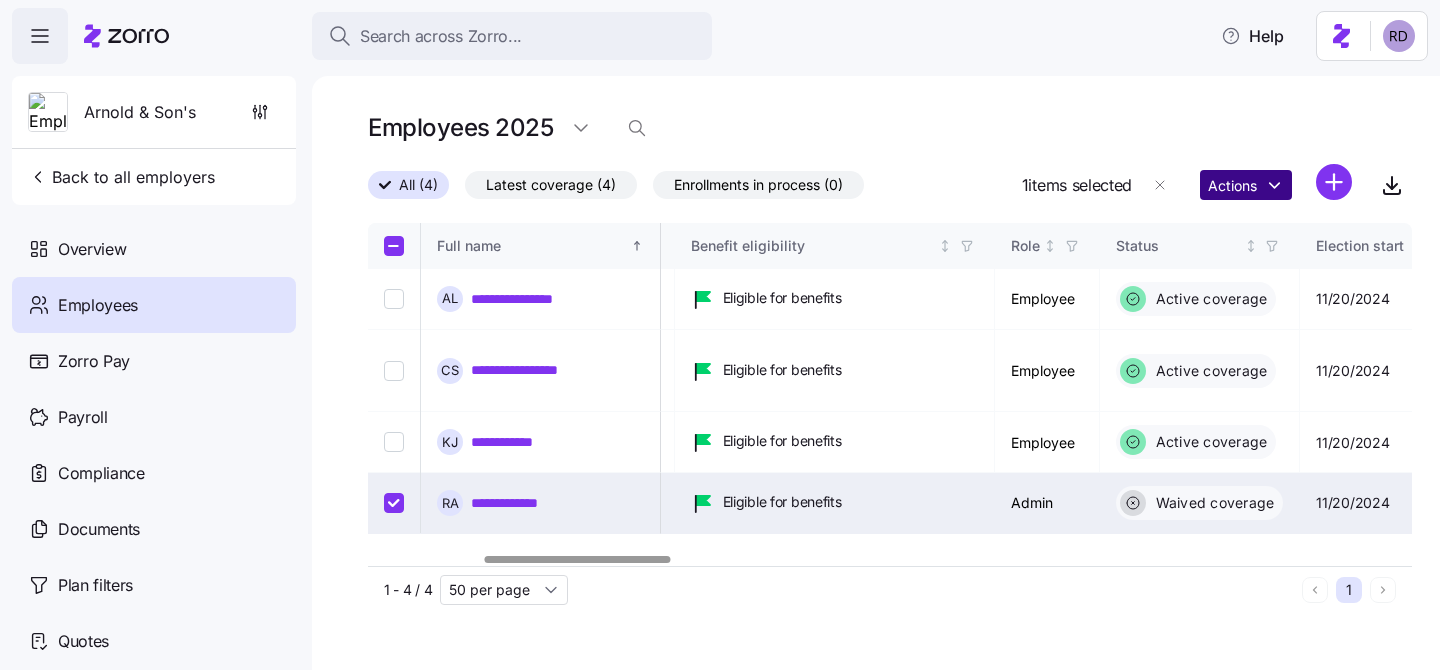 click on "**********" at bounding box center [720, 329] 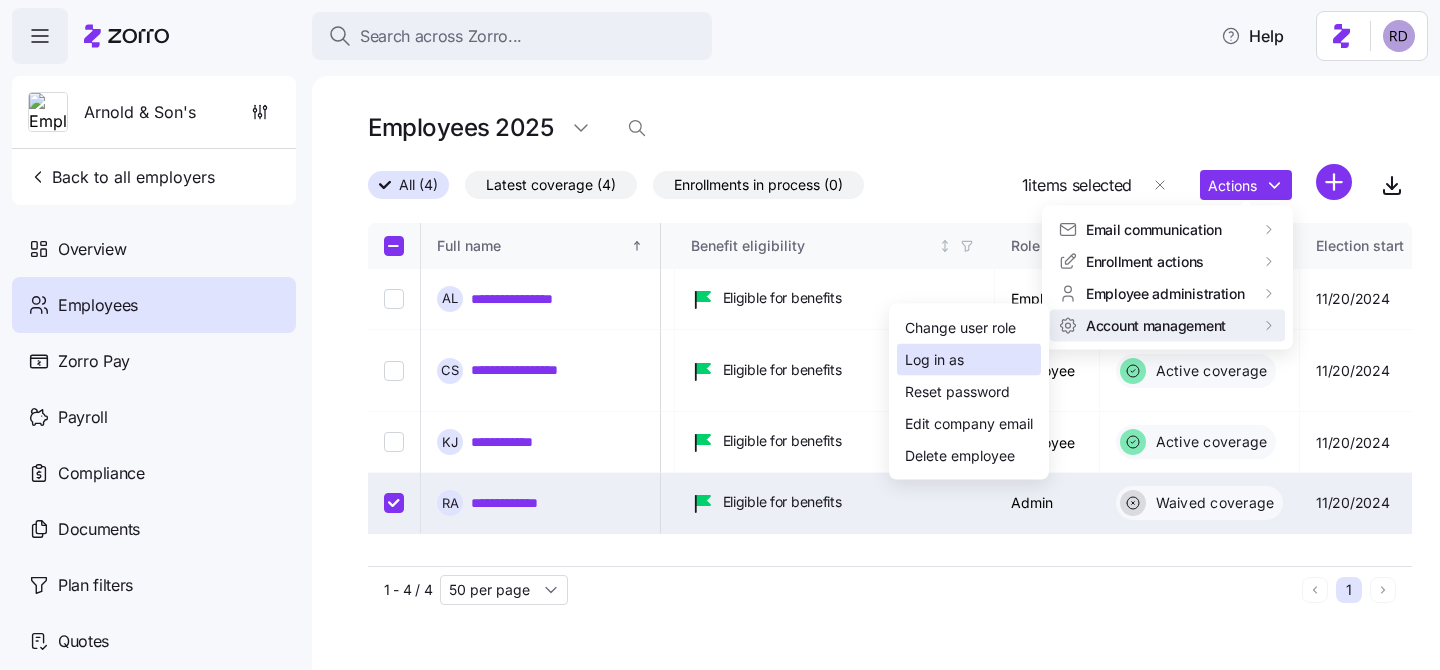 click on "Log in as" at bounding box center (934, 360) 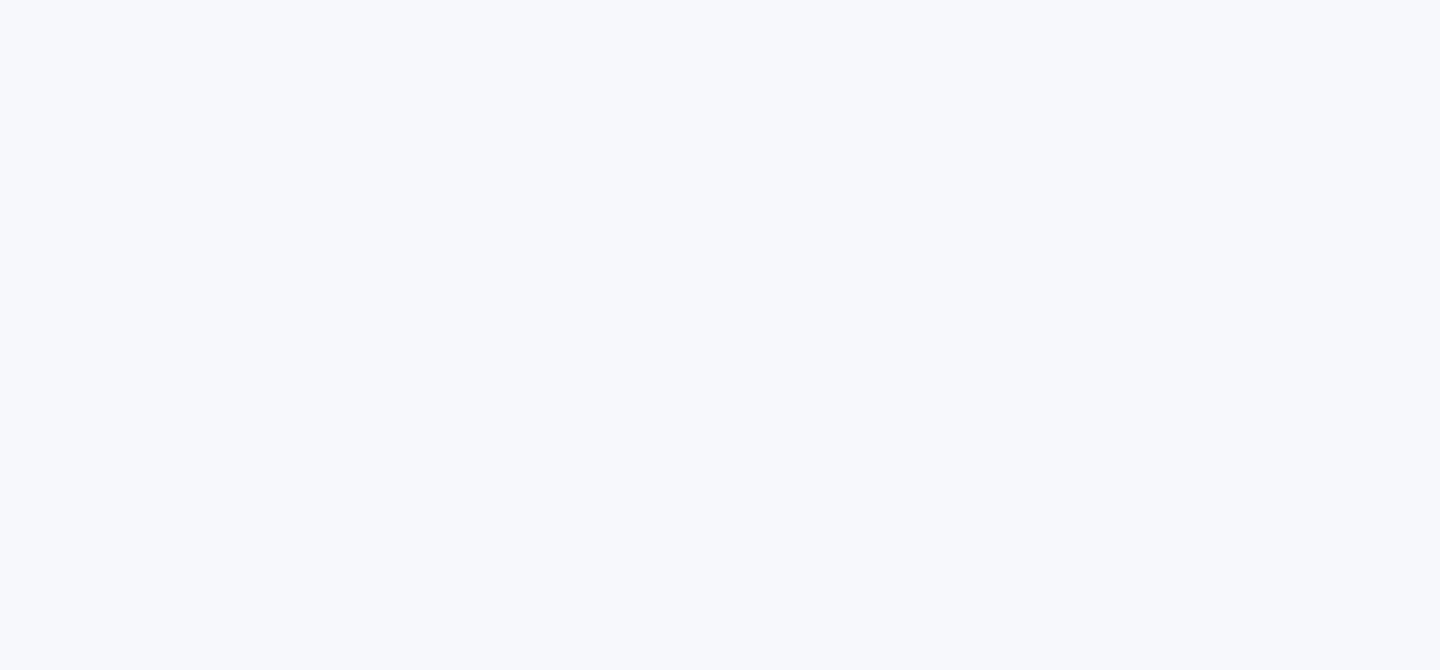 scroll, scrollTop: 0, scrollLeft: 0, axis: both 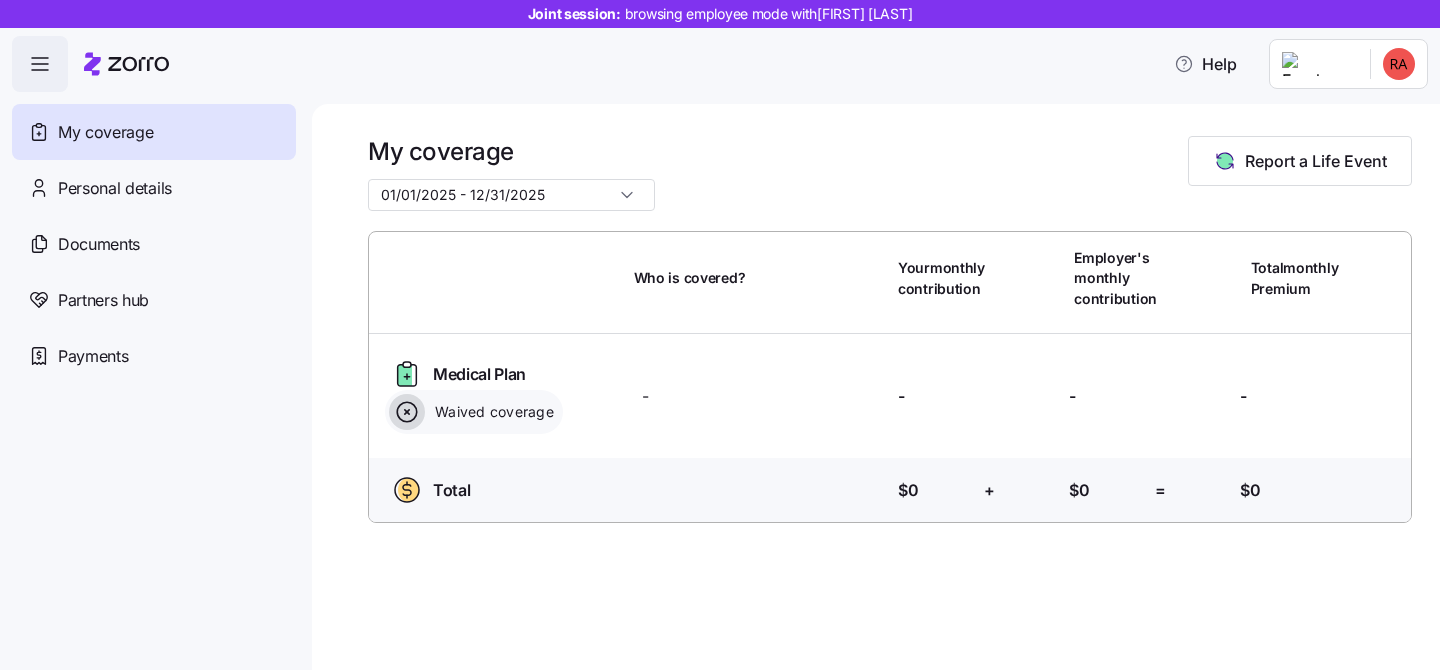 click on "Joint session: browsing employee mode with  Robert Arnold Help My coverage Personal details Documents Partners hub Payments My coverage 01/01/2025 - 12/31/2025 Report a Life Event Who is covered? Your  monthly contribution Employer's monthly contribution Total  monthly Premium Medical Plan Waived coverage Who is covered? - Your contribution: - Employer's contribution: - Total Premium: - Total Who is covered? Your contribution: $0 + Employer's contribution: $0 = Total Premium: $0 My Coverage | Zorro 01/01/2025 - 12/31/2025 08/01/2024 - 12/31/2024" at bounding box center [720, 329] 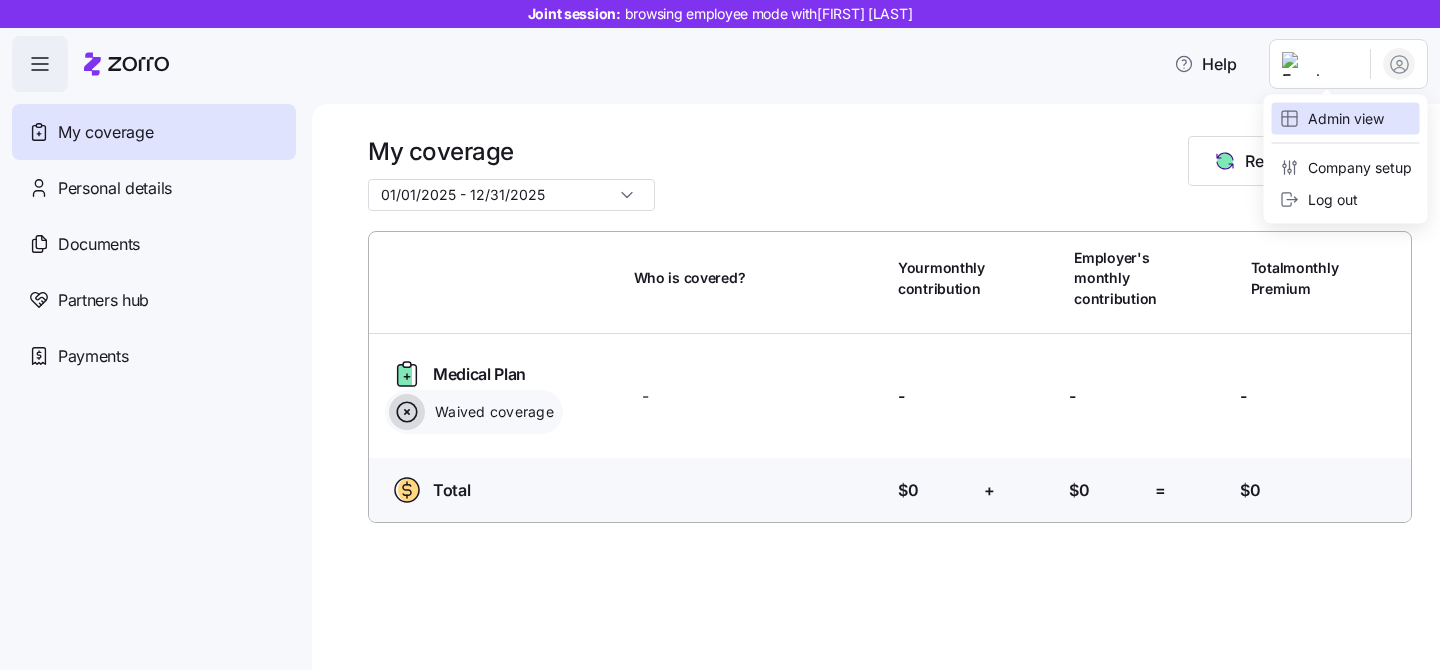 click on "Admin view" at bounding box center [1332, 119] 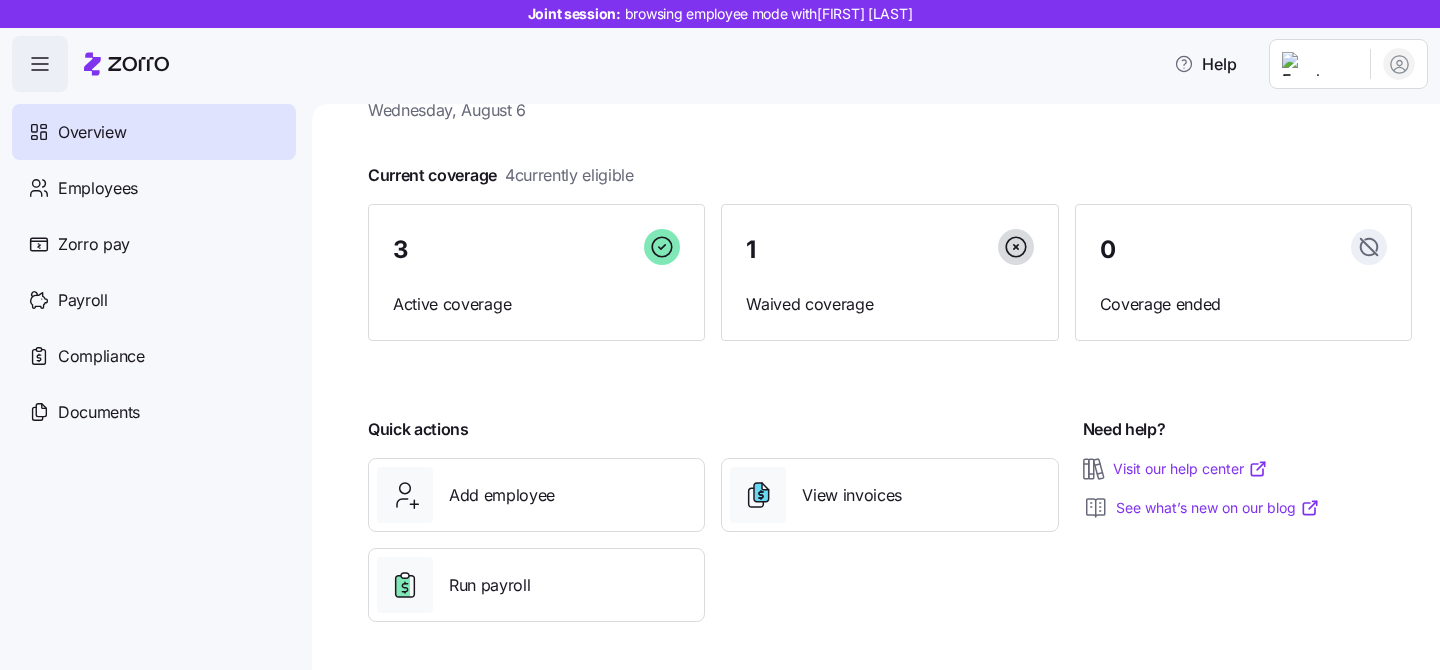 scroll, scrollTop: 0, scrollLeft: 0, axis: both 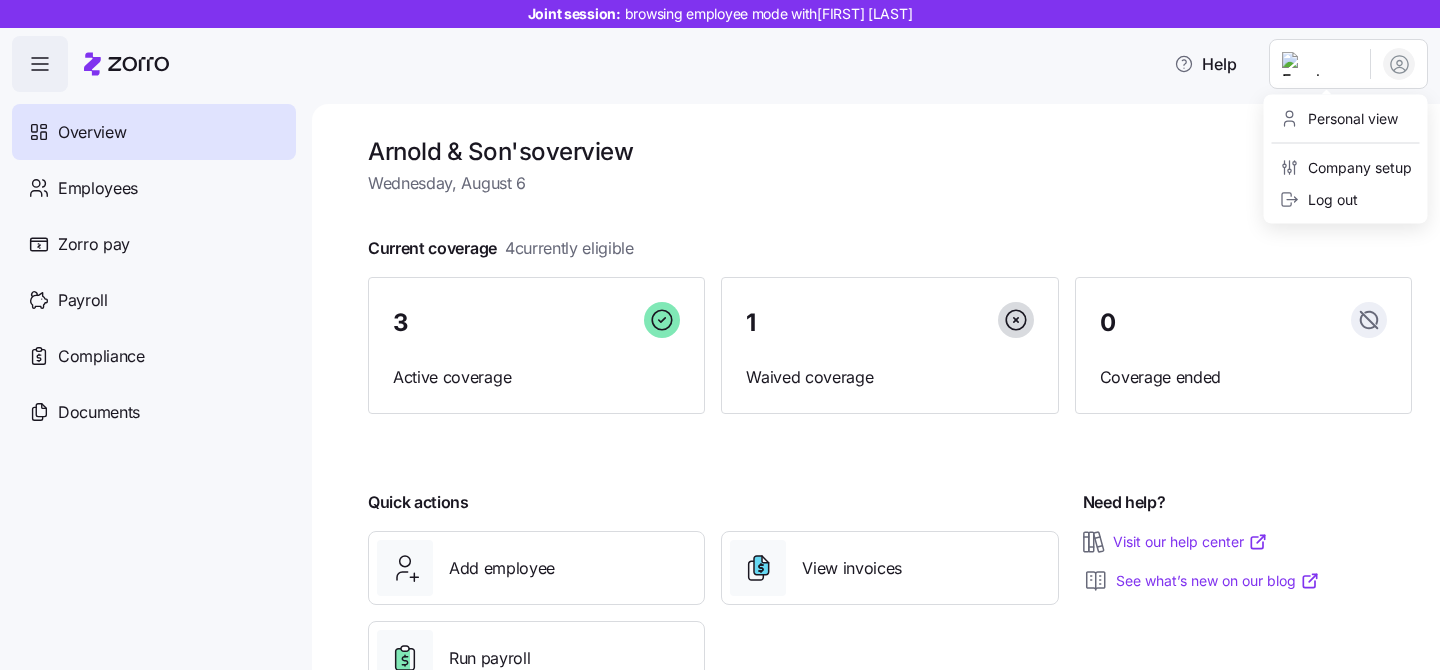 click on "Joint session: browsing employee mode with  Robert Arnold Help Overview Employees Zorro pay Payroll Compliance Documents Arnold & Son's  overview Wednesday, August 6 Current coverage 4  currently eligible 3 Active coverage 1 Waived coverage 0 Coverage ended Quick actions Add employee View invoices Run payroll Need help? Visit our help center See what’s new on our blog Personal view Company setup Log out" at bounding box center (720, 329) 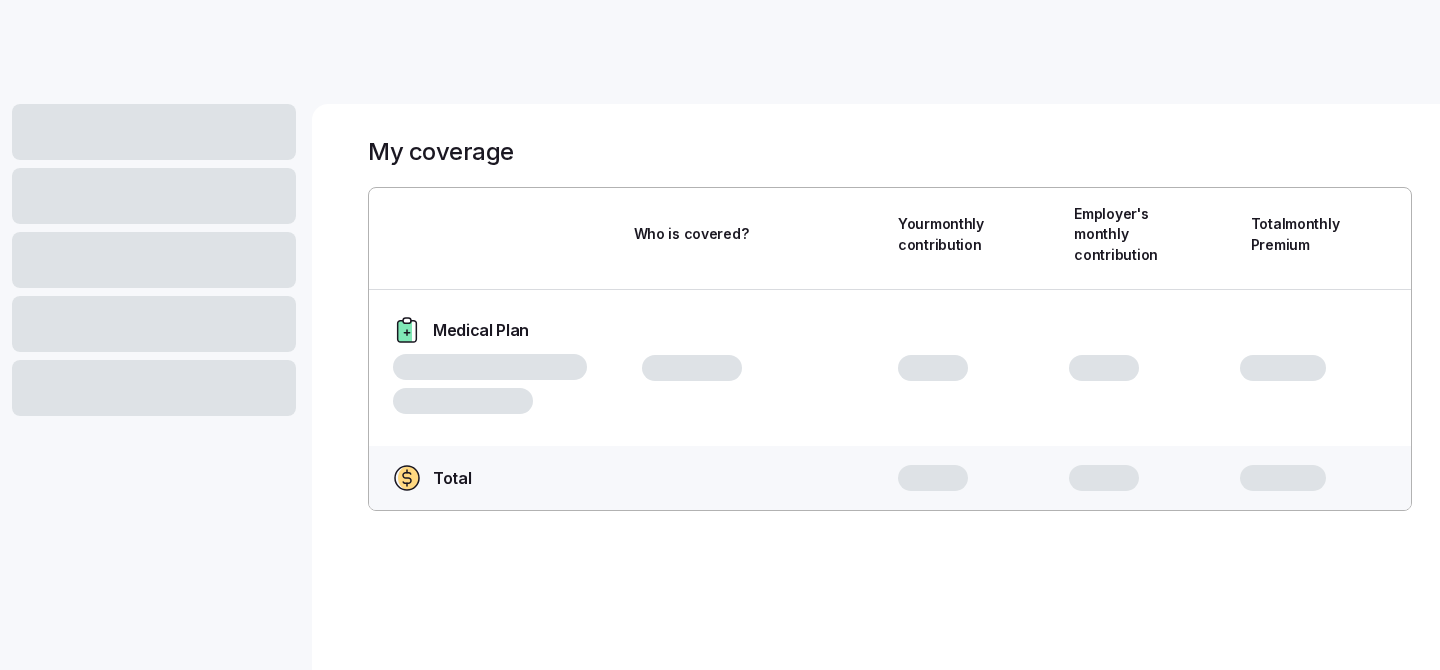 scroll, scrollTop: 0, scrollLeft: 0, axis: both 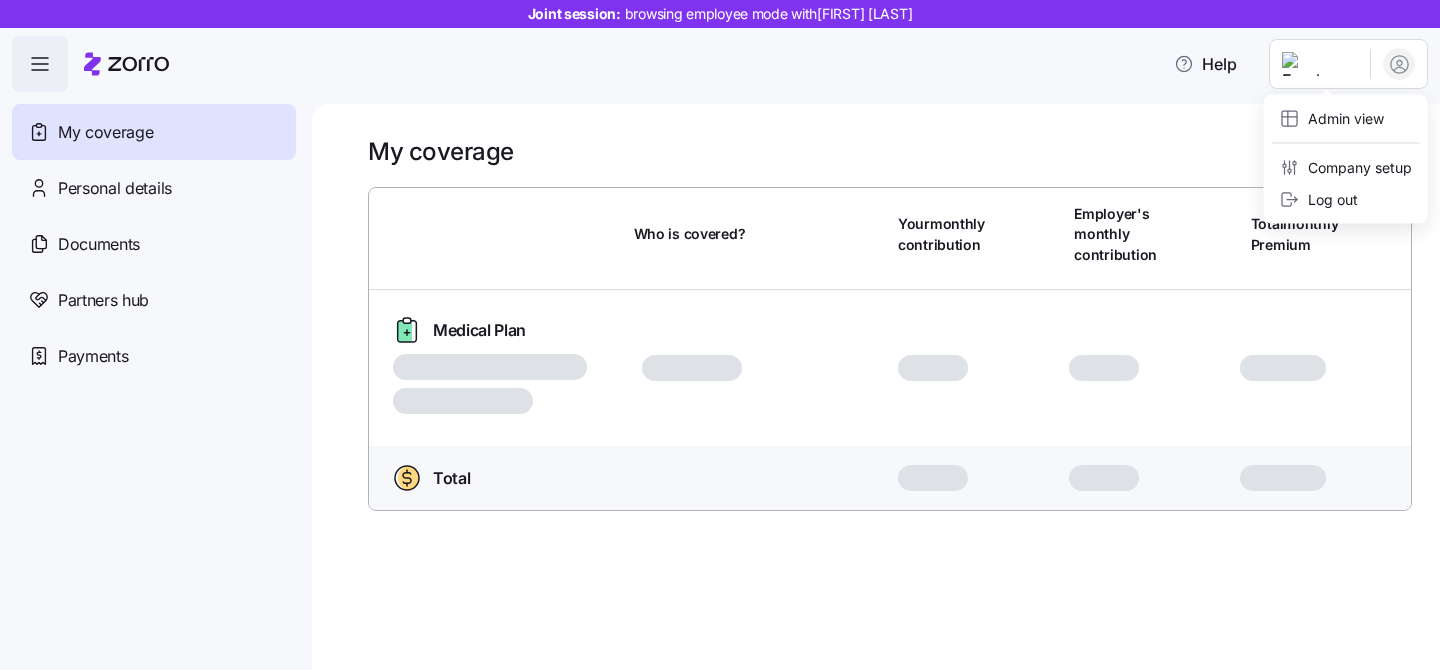 click on "Joint session: browsing employee mode with [FIRST] [LAST] Help My coverage Personal details Documents Partners hub Payments My coverage Who is covered? Your monthly contribution Employer's monthly contribution Total monthly Premium Medical Plan Who is covered? Your contribution: Employer's contribution: Total Premium: Total Who is covered? Your contribution: Employer's contribution: Total Premium: Admin view Company setup Log out" at bounding box center [720, 329] 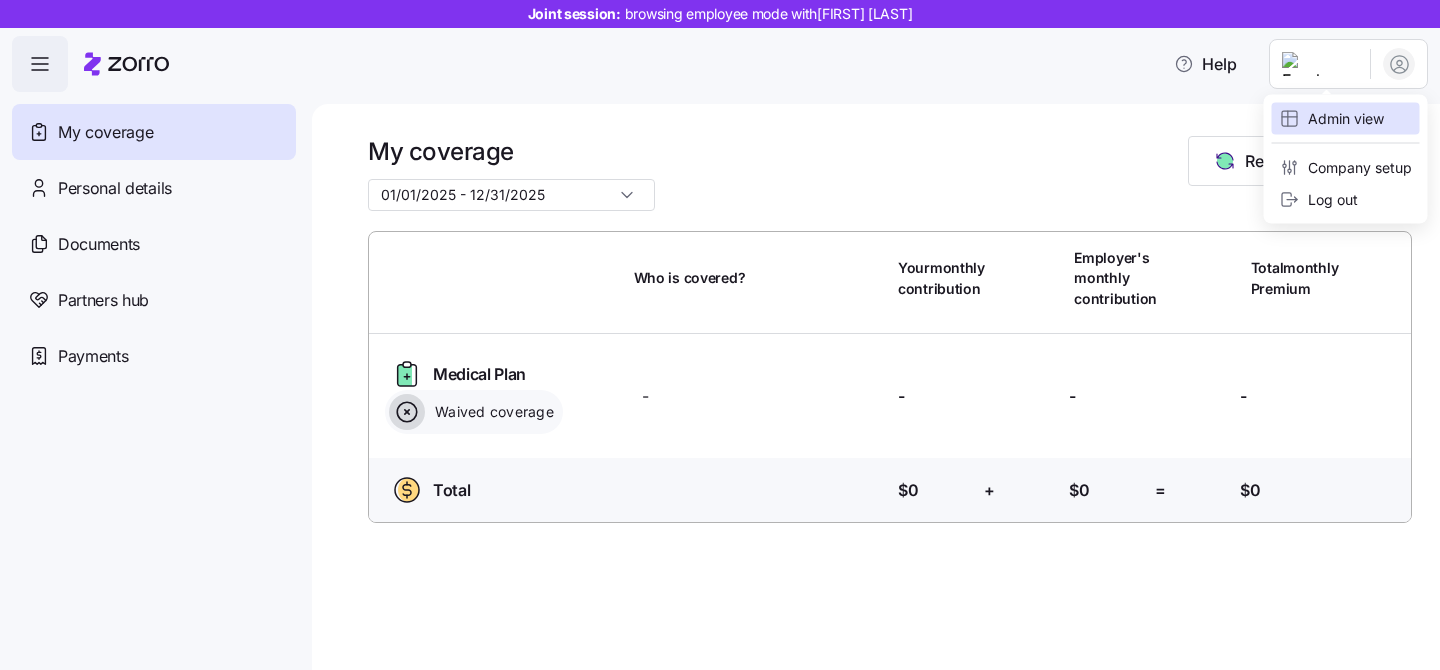 click on "Admin view" at bounding box center [1332, 119] 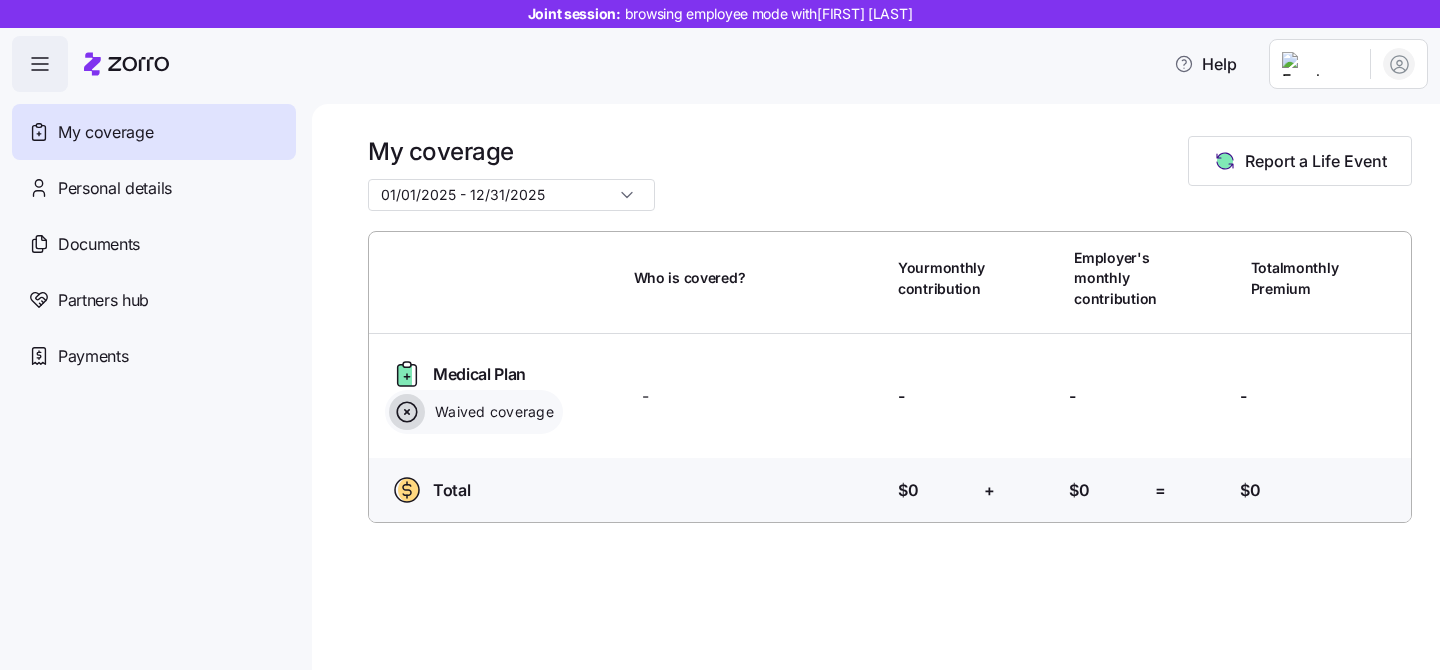 click on "Joint session: browsing employee mode with [FIRST] [LAST] Help My coverage Personal details Documents Partners hub Payments My coverage [DATE] - [DATE] Report a Life Event Who is covered? Your monthly contribution Employer's monthly contribution Total monthly Premium Medical Plan Waived coverage Who is covered? - Your contribution: - Employer's contribution: - Total Premium: - Total Who is covered? Your contribution: $0 + Employer's contribution: $0 = Total Premium: $0 [DATE] - [DATE] [DATE] - [DATE]" at bounding box center (720, 329) 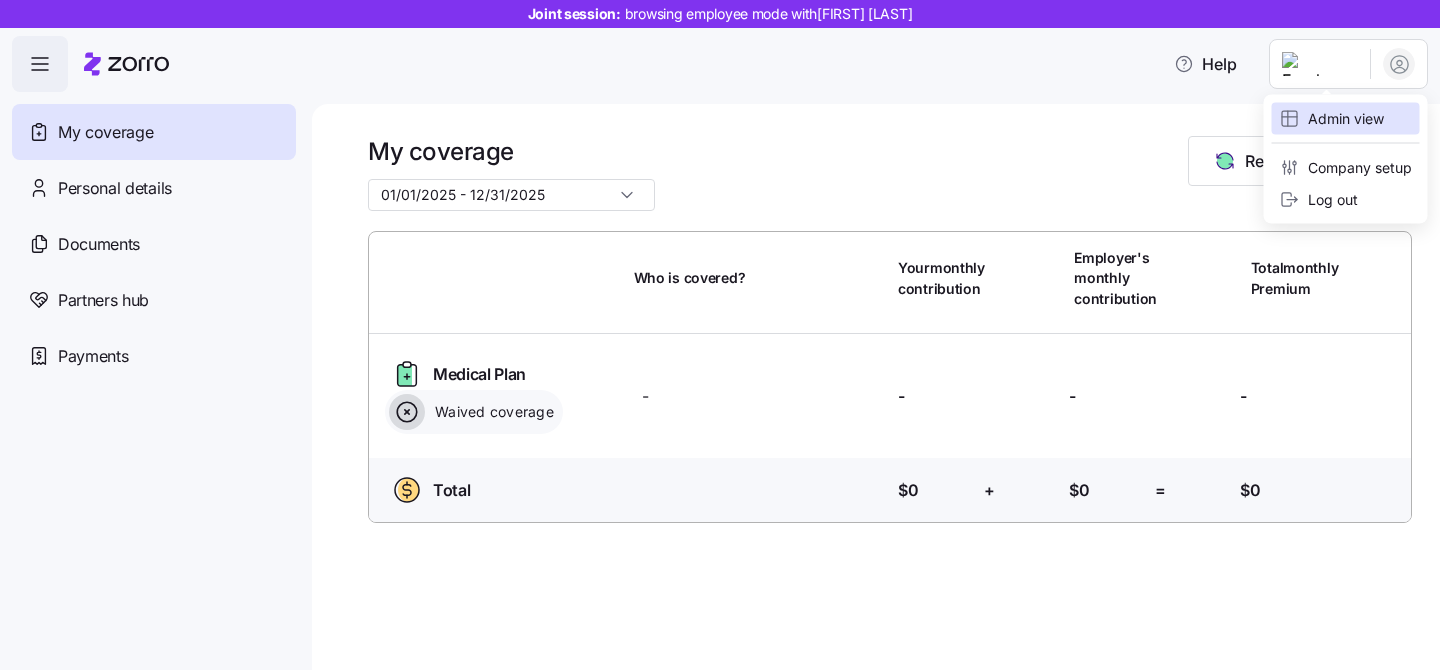 click on "Admin view" at bounding box center [1332, 119] 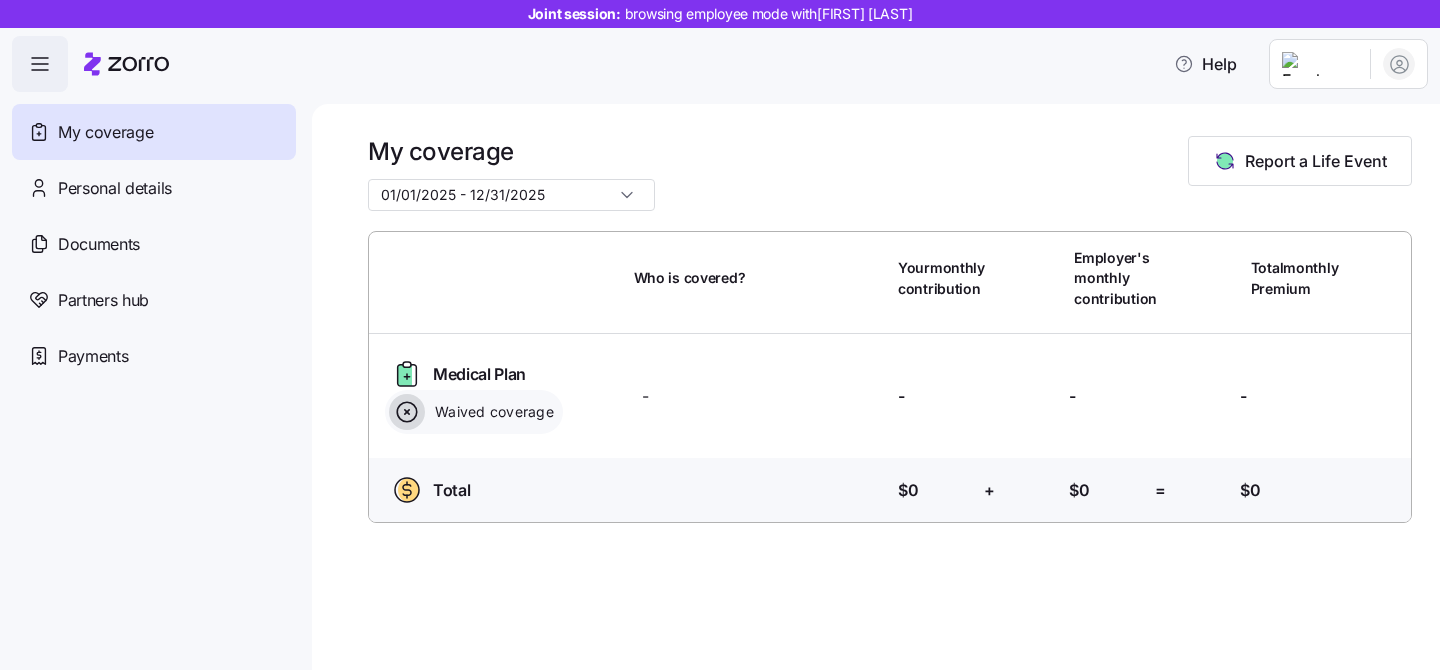 click on "My coverage [DATE] - [DATE] Report a Life Event Who is covered? Your monthly contribution Employer's monthly contribution Total monthly Premium Medical Plan Waived coverage Who is covered? - Your contribution: - Employer's contribution: - Total Premium: - Total Who is covered? Your contribution: $0 + Employer's contribution: $0 = Total Premium: $0" at bounding box center (876, 387) 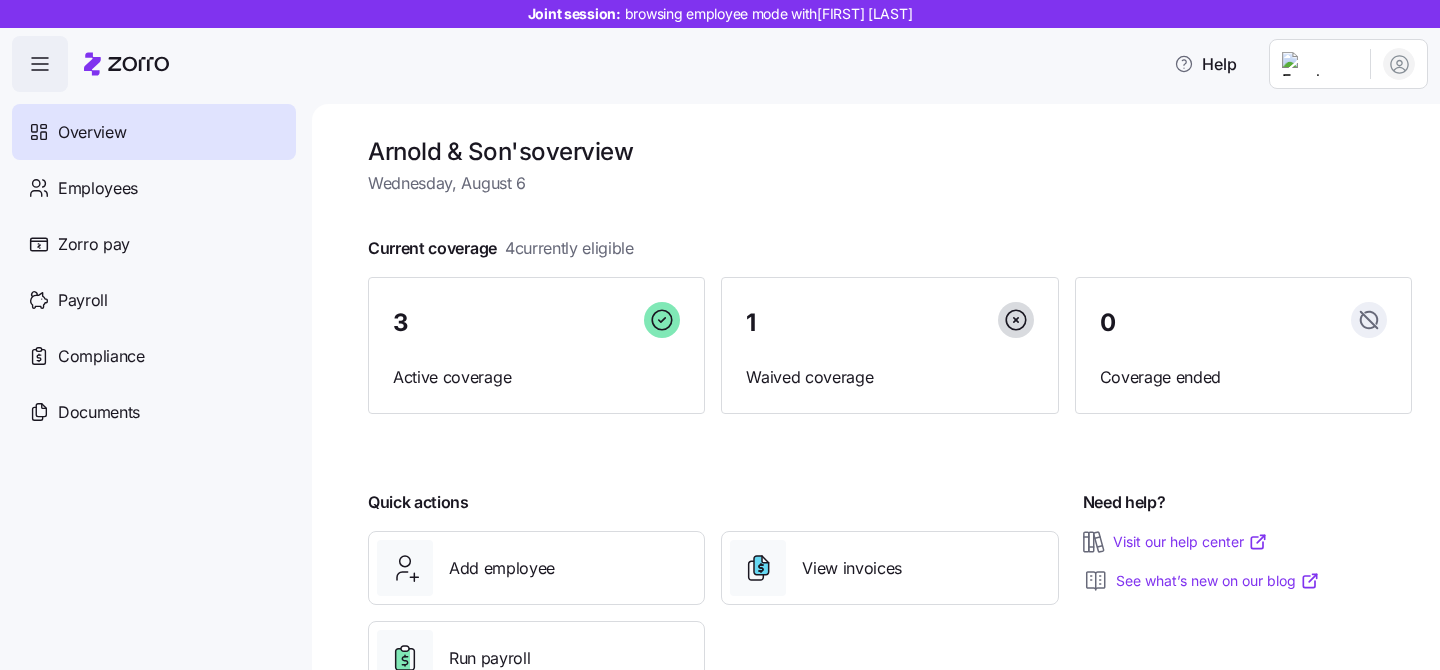 scroll, scrollTop: 73, scrollLeft: 0, axis: vertical 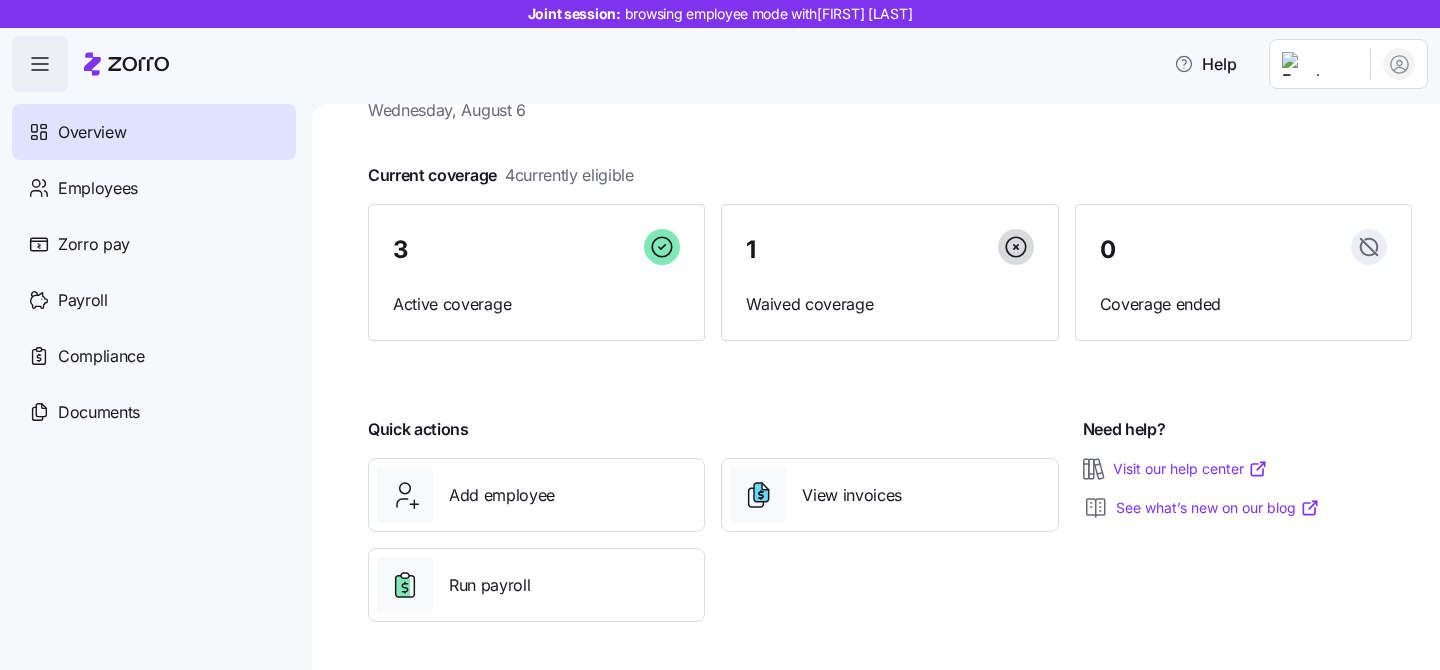 click on "Help" at bounding box center (720, 64) 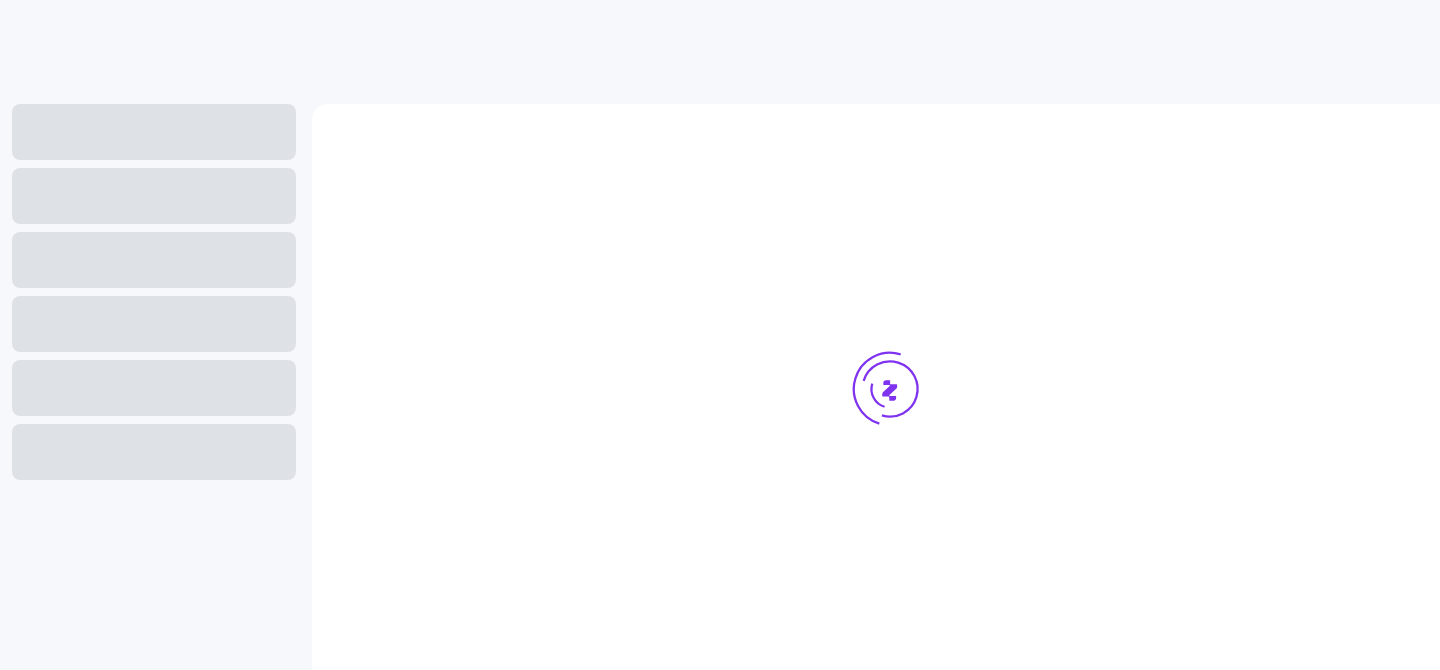 scroll, scrollTop: 0, scrollLeft: 0, axis: both 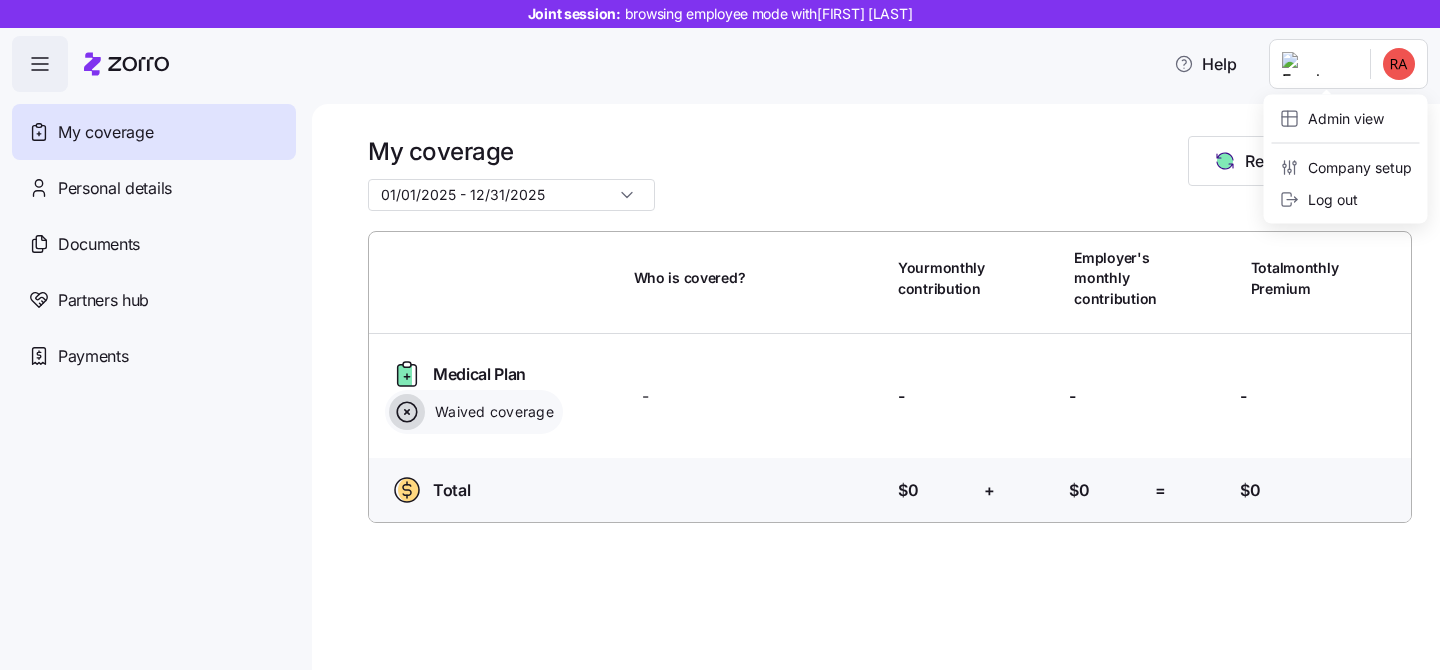click on "Joint session: browsing employee mode with  Robert Arnold Help My coverage Personal details Documents Partners hub Payments My coverage 01/01/2025 - 12/31/2025 Report a Life Event Who is covered? Your  monthly contribution Employer's monthly contribution Total  monthly Premium Medical Plan Waived coverage Who is covered? - Your contribution: - Employer's contribution: - Total Premium: - Total Who is covered? Your contribution: $0 + Employer's contribution: $0 = Total Premium: $0 01/01/2025 - 12/31/2025 08/01/2024 - 12/31/2024 Admin view Company setup Log out" at bounding box center (720, 329) 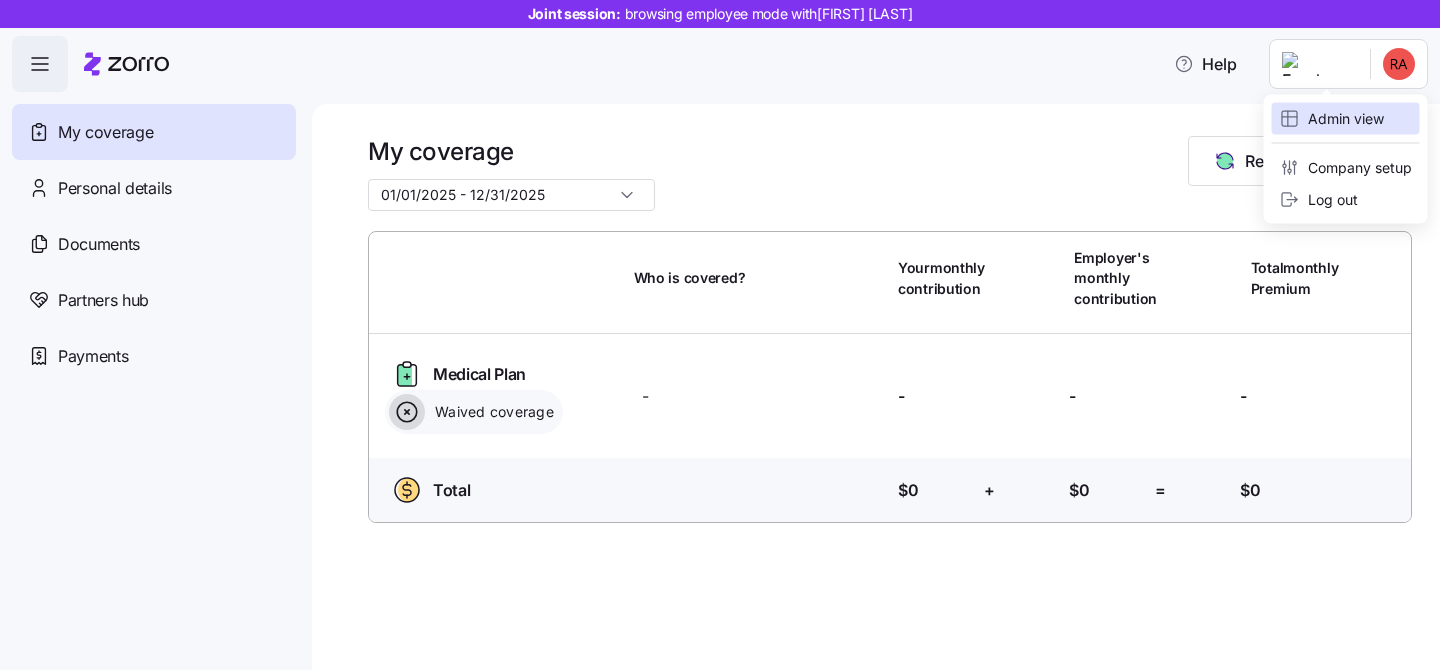 click on "Admin view" at bounding box center (1332, 119) 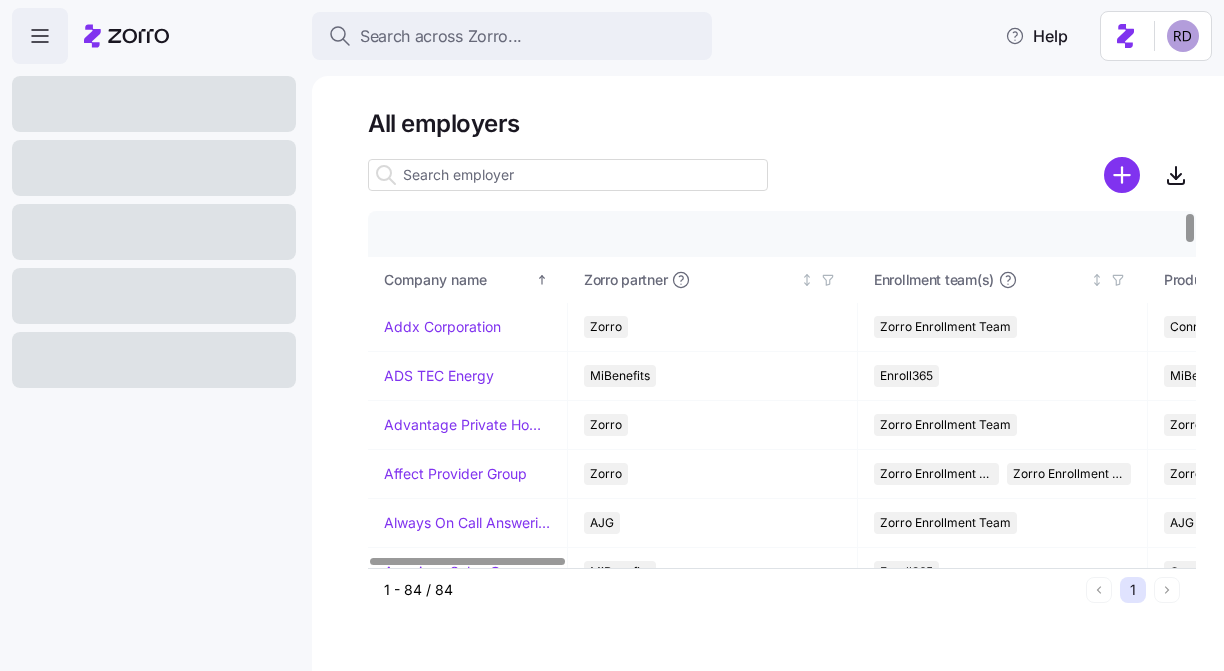 scroll, scrollTop: 0, scrollLeft: 0, axis: both 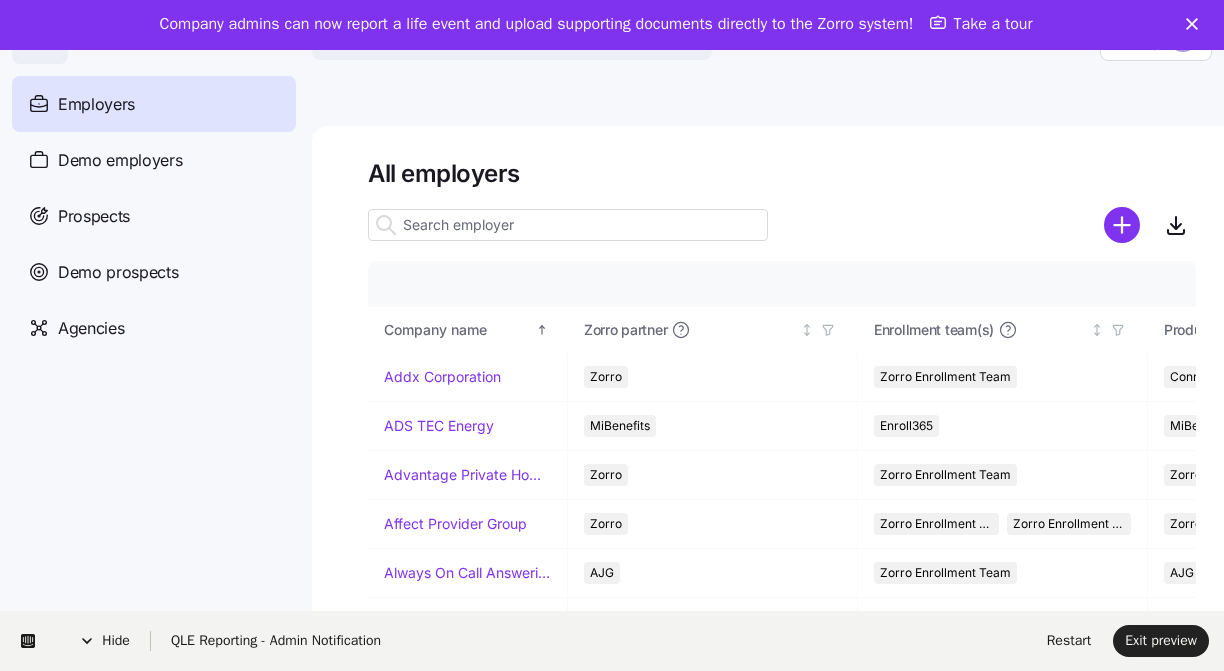 click 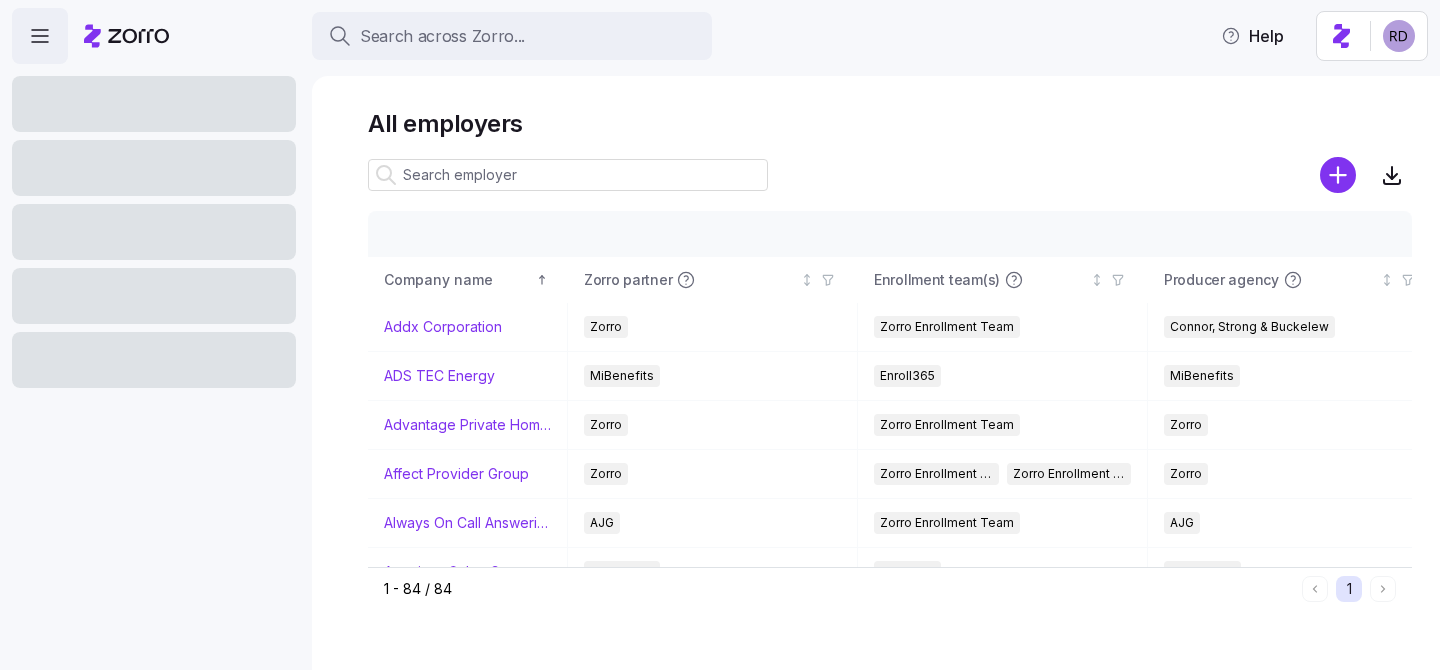 scroll, scrollTop: 0, scrollLeft: 0, axis: both 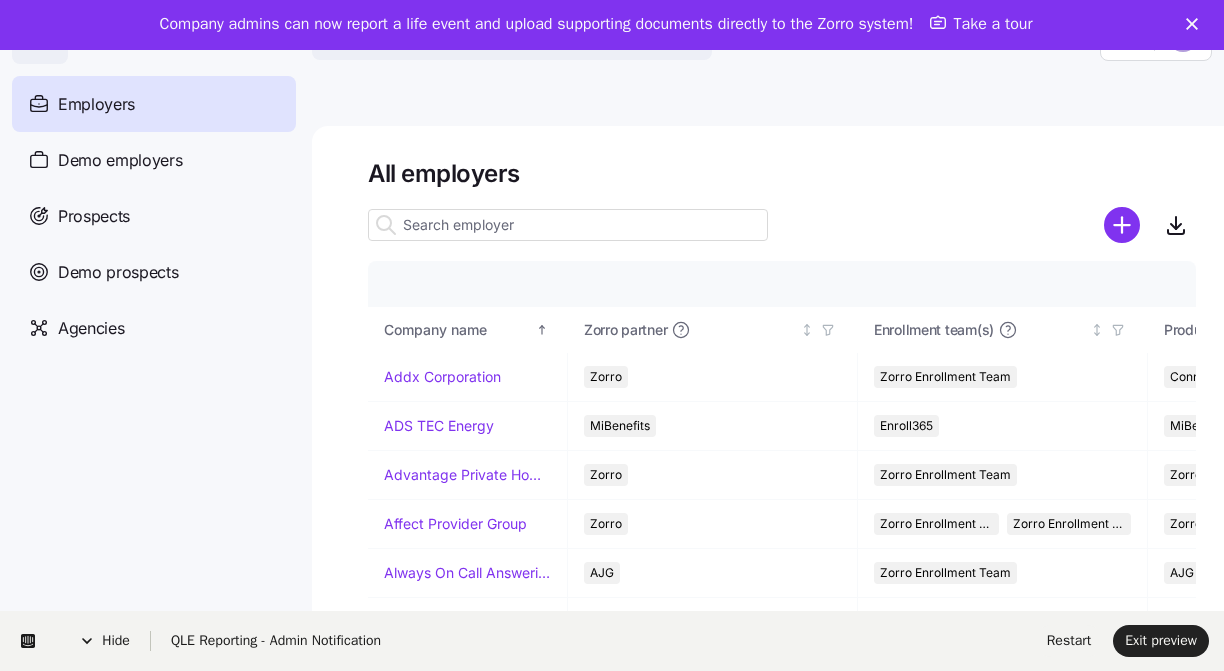 click on "Take a tour" at bounding box center (981, 25) 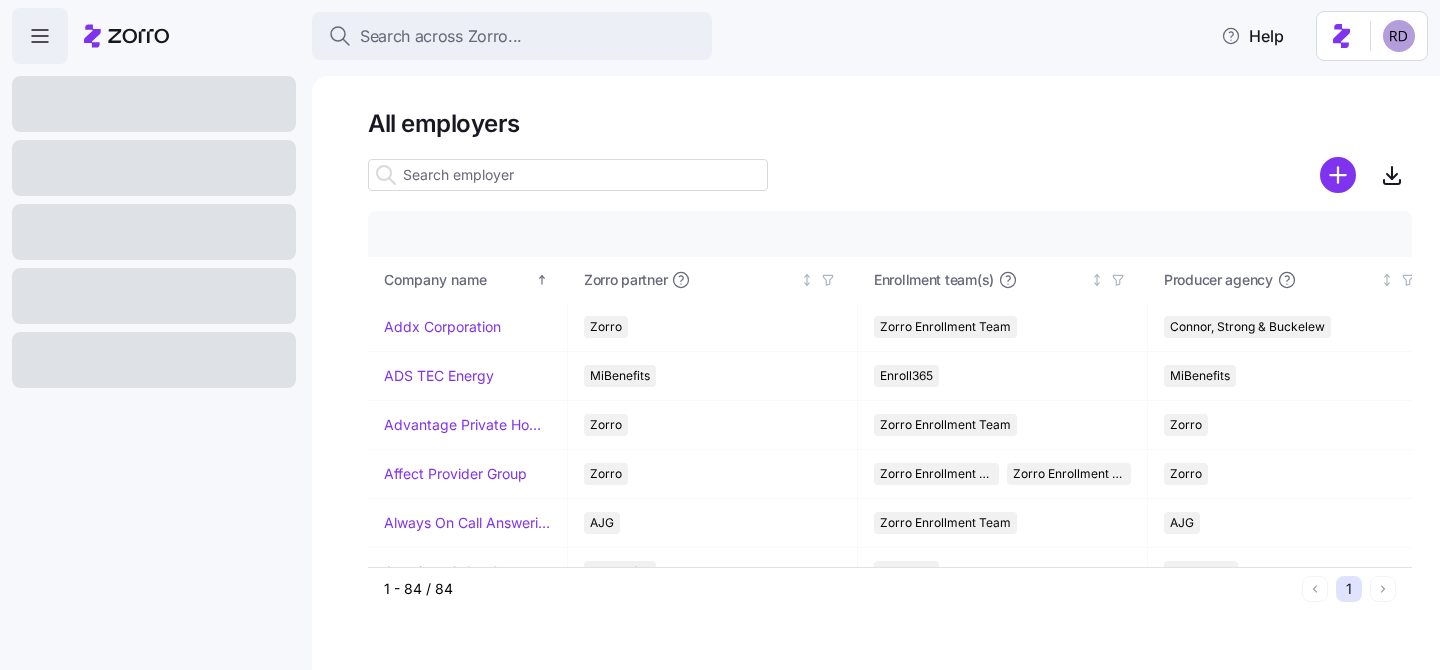 scroll, scrollTop: 0, scrollLeft: 0, axis: both 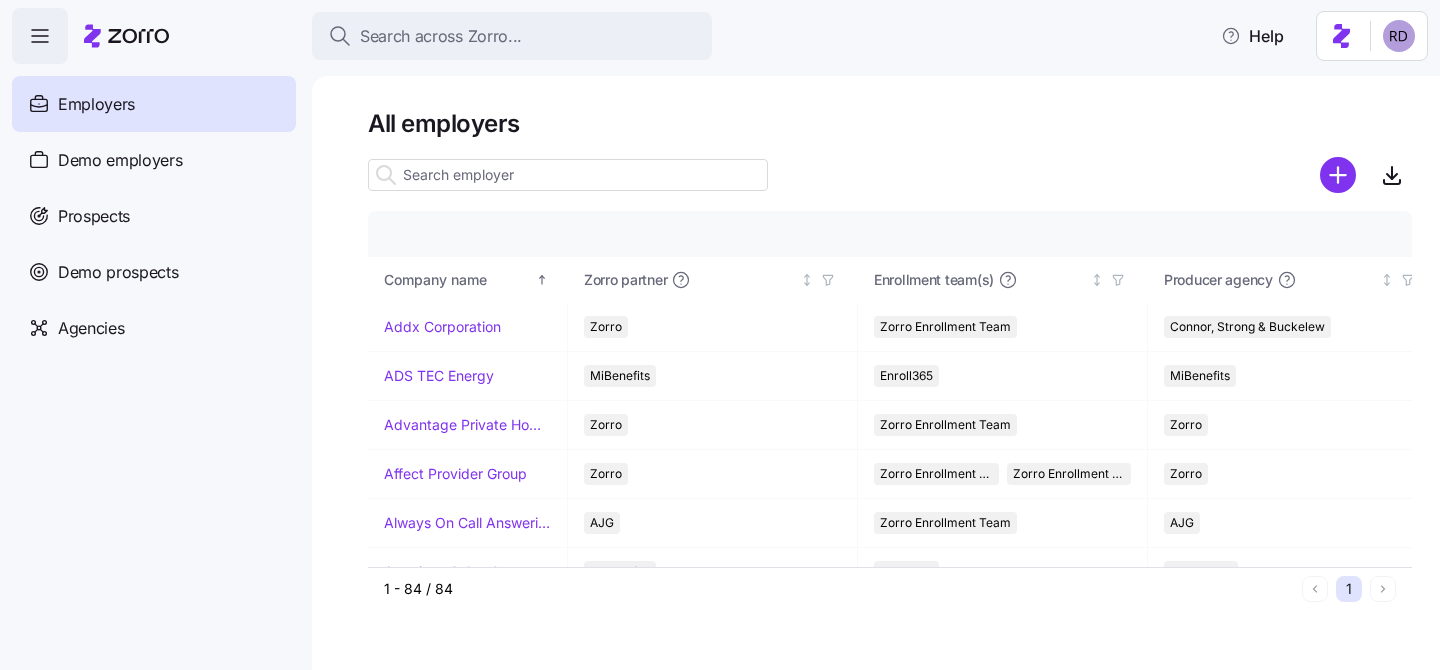 click on "Search across Zorro... Help Employers Demo employers Prospects Demo prospects Agencies All employers Company details Benefit status Company name Zorro partner Enrollment team(s) Producer agency Producer agent HQ state Employer status Payroll Cycle Waiting Period Coverage start date Open enrollment start Open enrollment end Total employees Enrolled employees Addx Corporation Zorro Zorro Enrollment Team [NAME], [NAME] & [NAME] [STATE] Active Semi monthly (24 cycles) No waiting period [DATE] [DATE] [DATE] 60 29 ADS TEC Energy MiBenefits Enroll365 MiBenefits [NAME] [NAME] [STATE] Active Bi weekly (26 cycles) 30 days [DATE] [DATE] [DATE] 15 10 Advantage Private Home Care Zorro Zorro Enrollment Team Zorro [STATE] Active Bi weekly (26 cycles) 60 days [DATE] [DATE] [DATE] 60 5 Affect Provider Group Zorro Zorro Enrollment Team Zorro Enrollment Experts Zorro [STATE] Active Bi weekly (26 cycles) No waiting period [DATE] [DATE] [DATE] 9 7 Always On Call Answering Service AJG" at bounding box center (720, 329) 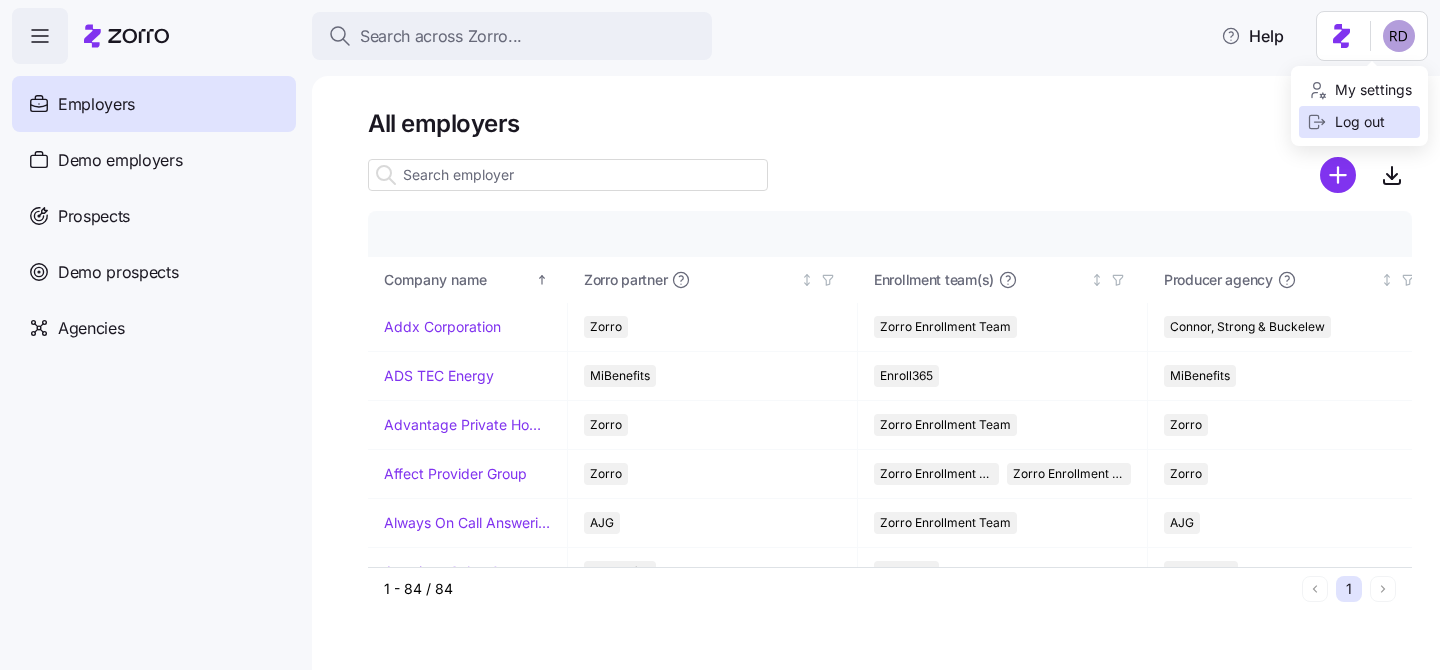 click on "Log out" at bounding box center [1346, 122] 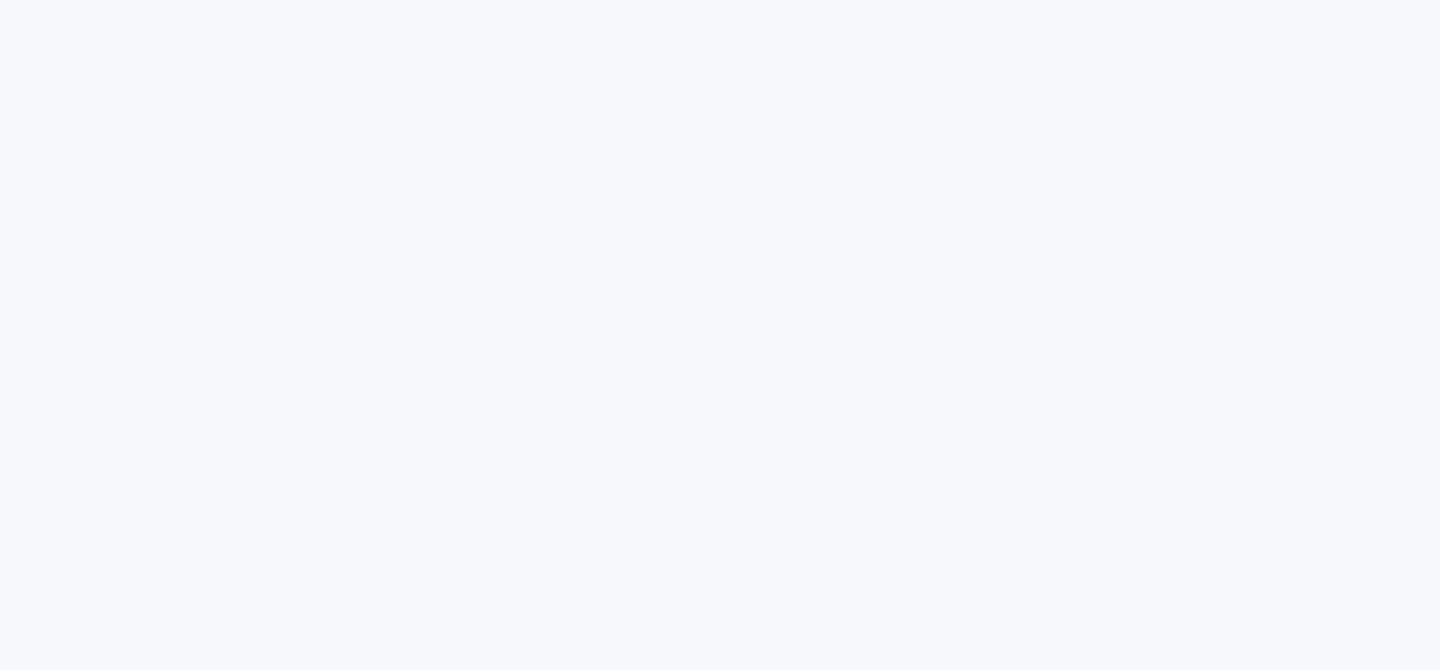 scroll, scrollTop: 0, scrollLeft: 0, axis: both 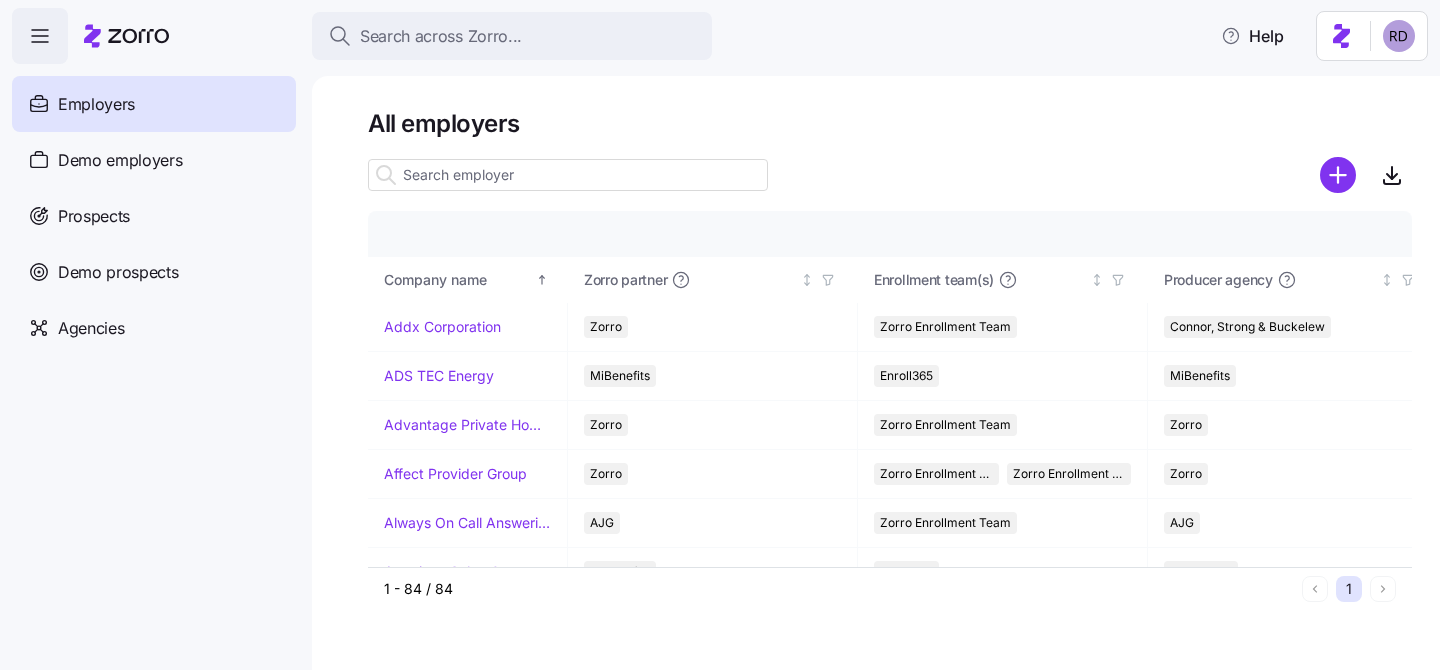 click on "Search across Zorro... Help Employers Demo employers Prospects Demo prospects Agencies All employers Company details Benefit status Company name Zorro partner Enrollment team(s) Producer agency Producer agent HQ state Employer status Payroll Cycle Waiting Period Coverage start date Open enrollment start Open enrollment end Total employees Enrolled employees Addx Corporation Zorro Zorro Enrollment Team Connor, Strong & Buckelew Virginia Active Semi monthly (24 cycles) No waiting period 07/01/2025 05/28/2025 06/09/2025 60 29 ADS TEC Energy MiBenefits Enroll365 MiBenefits Matt Noe Alabama Active Bi weekly (26 cycles) 30 days 01/01/2025 12/01/2024 12/15/2024 15 10 Advantage Private Home Care Zorro Zorro Enrollment Team Zorro Georgia Active Bi weekly (26 cycles) 60 days 04/01/2025 03/01/2025 03/10/2025 60 5 Affect Provider Group Zorro Zorro Enrollment Team Zorro Enrollment Experts Zorro Virginia Active Bi weekly (26 cycles) No waiting period 01/01/2025 12/02/2024 12/10/2024 9 7 Always On Call Answering Service AJG" at bounding box center (720, 329) 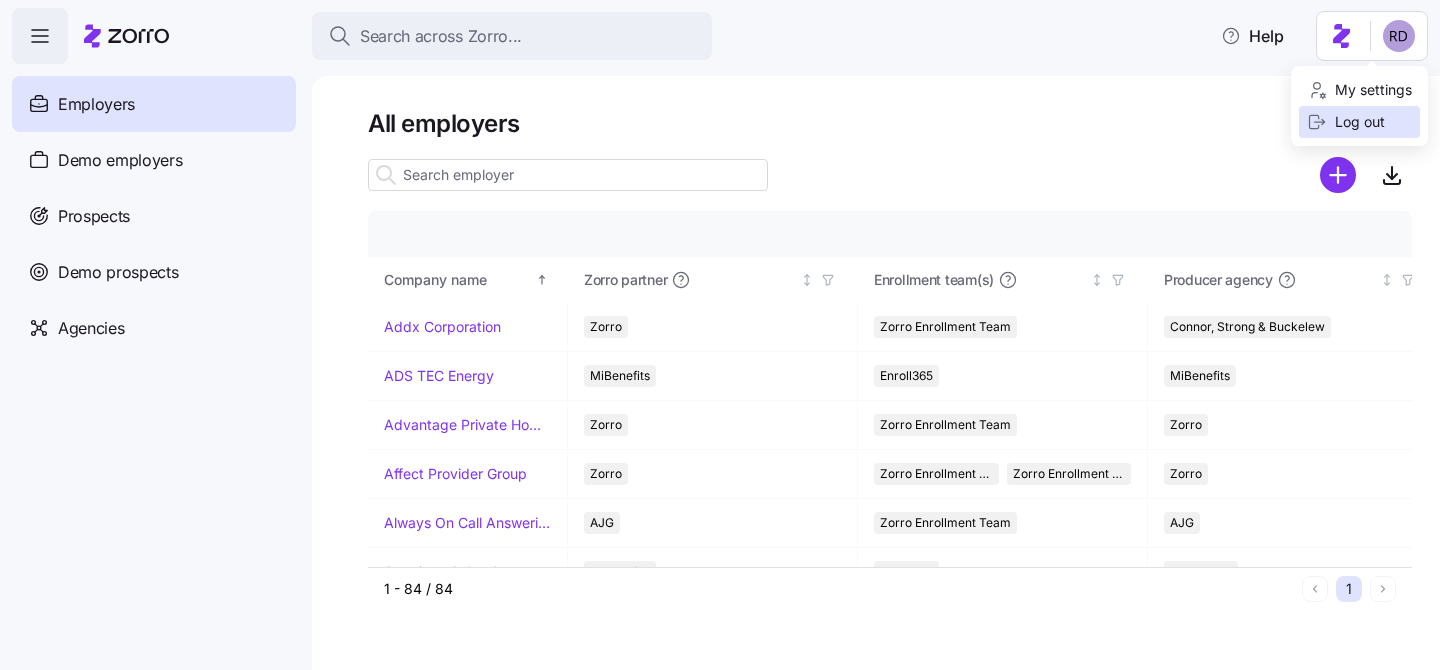 click on "Log out" at bounding box center (1346, 122) 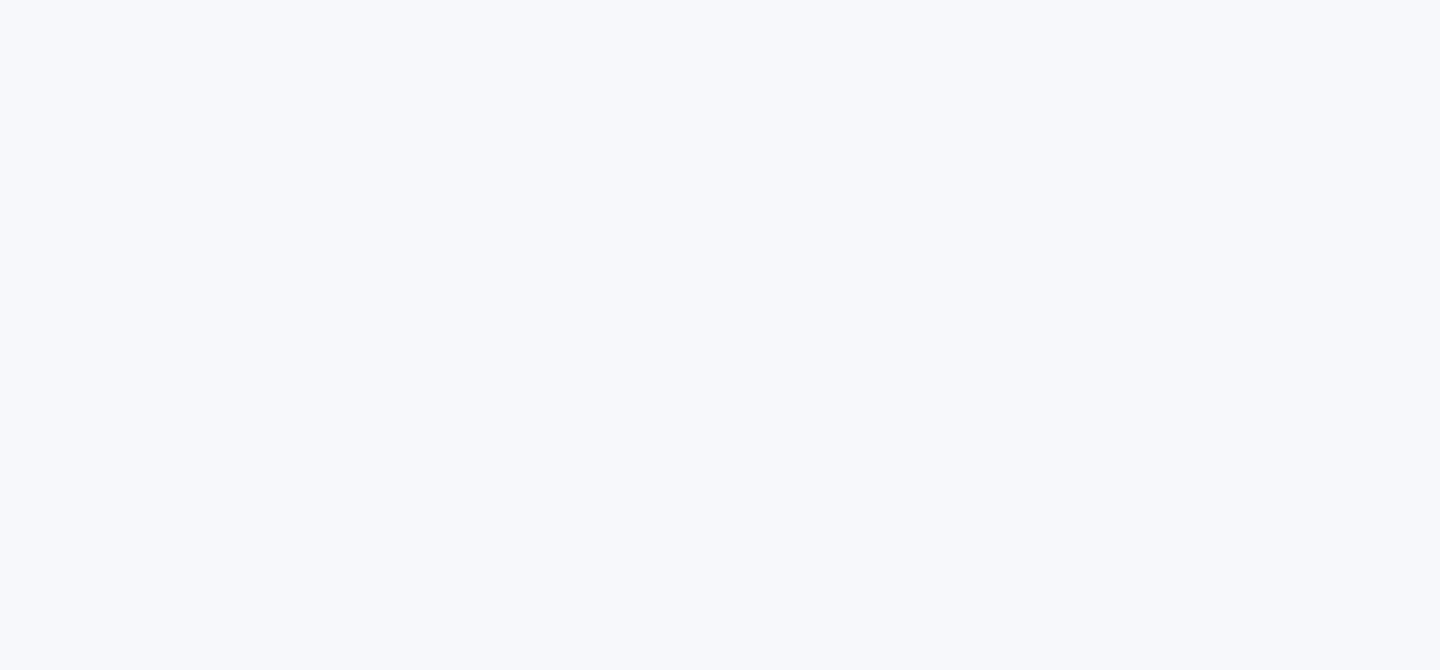 scroll, scrollTop: 0, scrollLeft: 0, axis: both 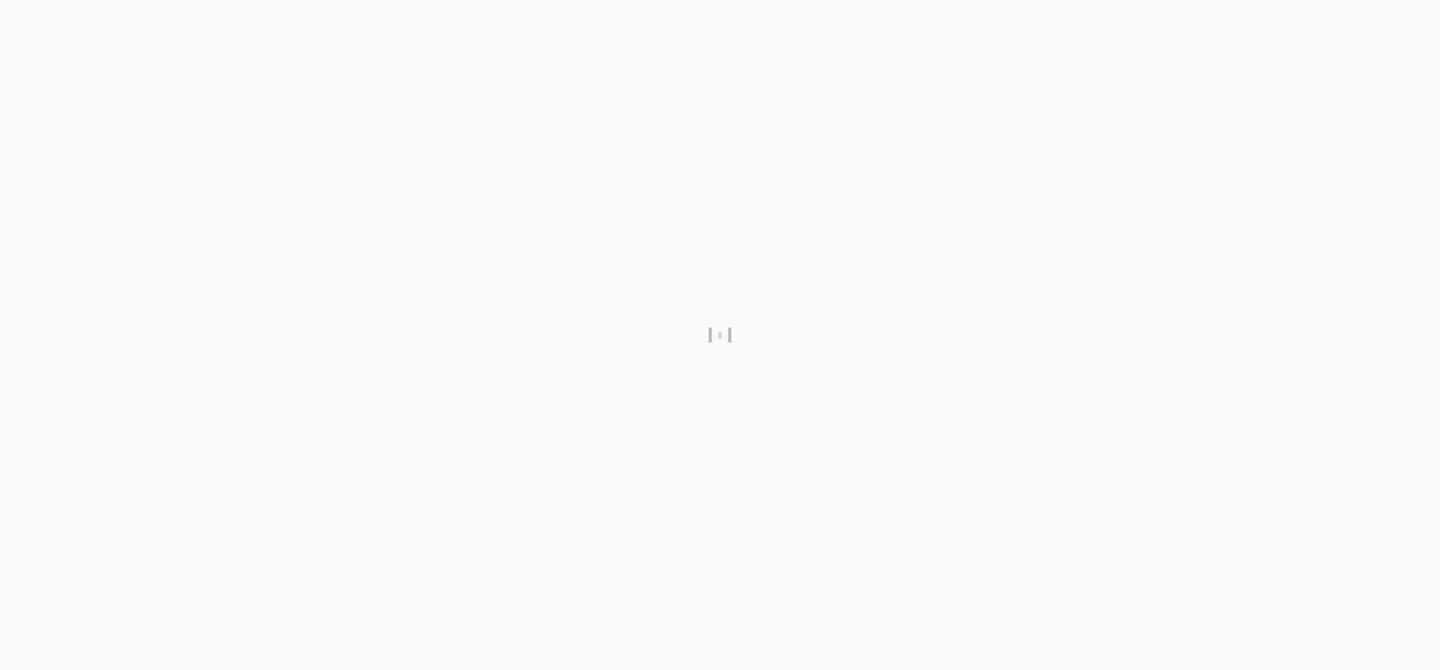 click at bounding box center [720, 335] 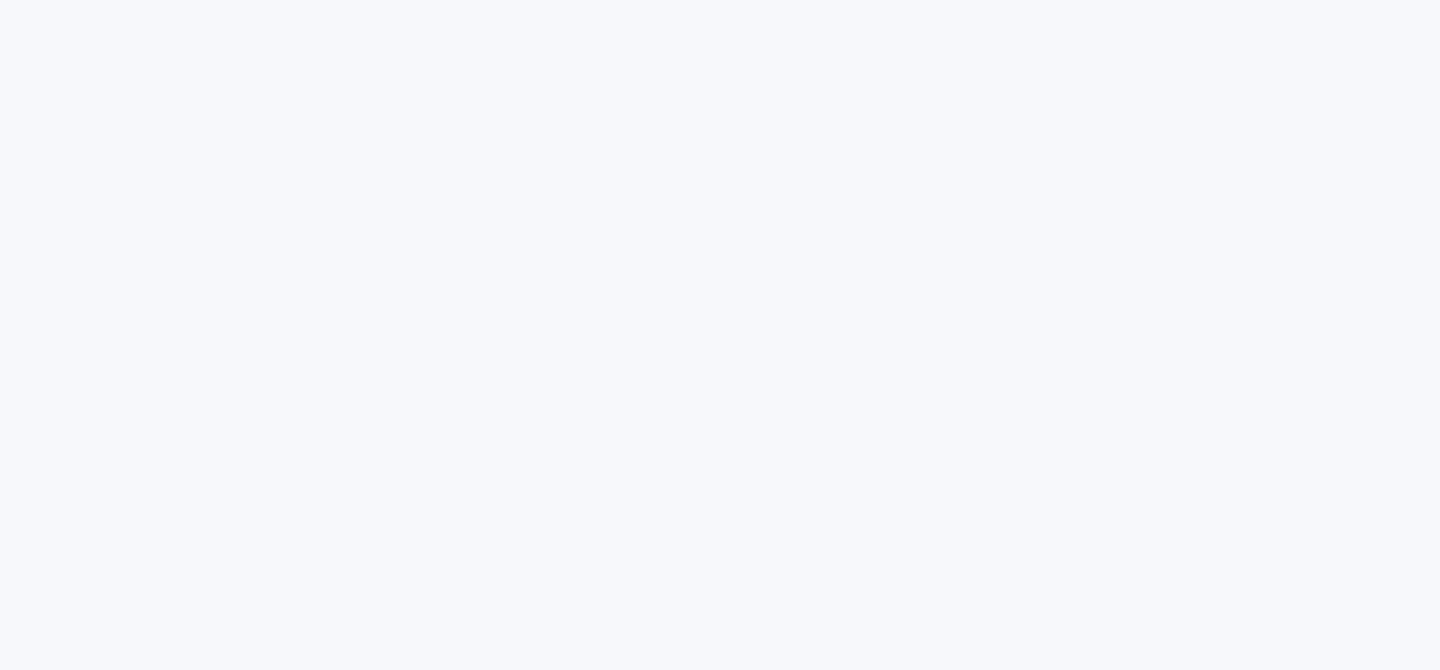 scroll, scrollTop: 0, scrollLeft: 0, axis: both 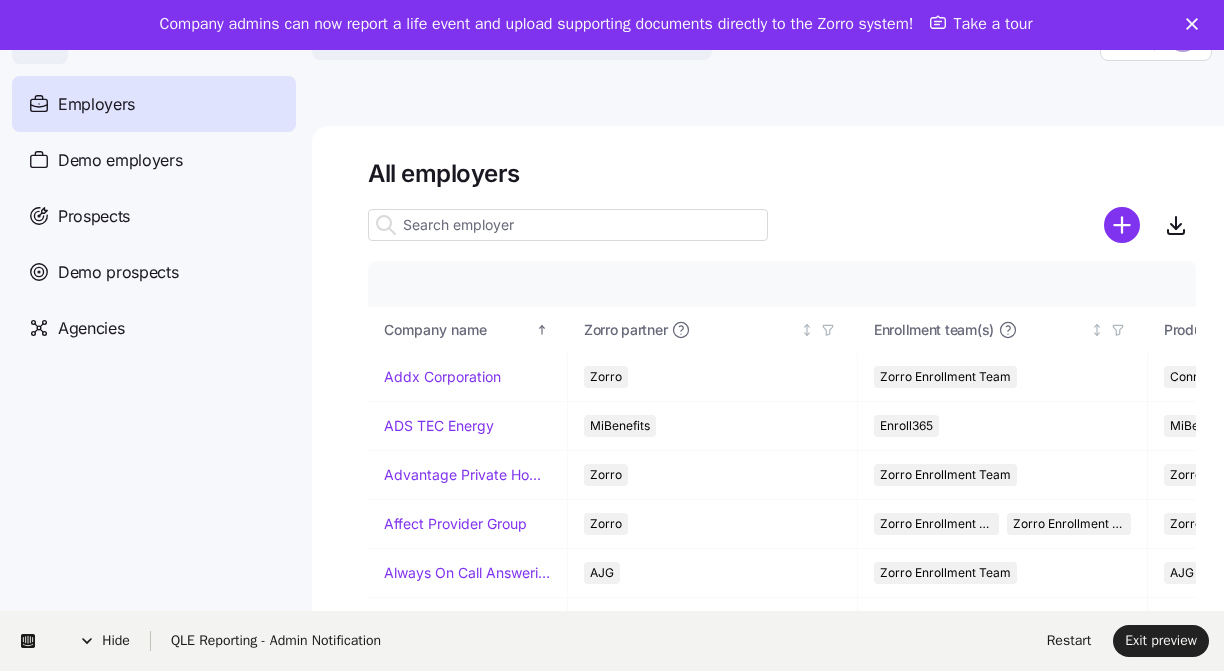click on "Take a tour" at bounding box center [981, 25] 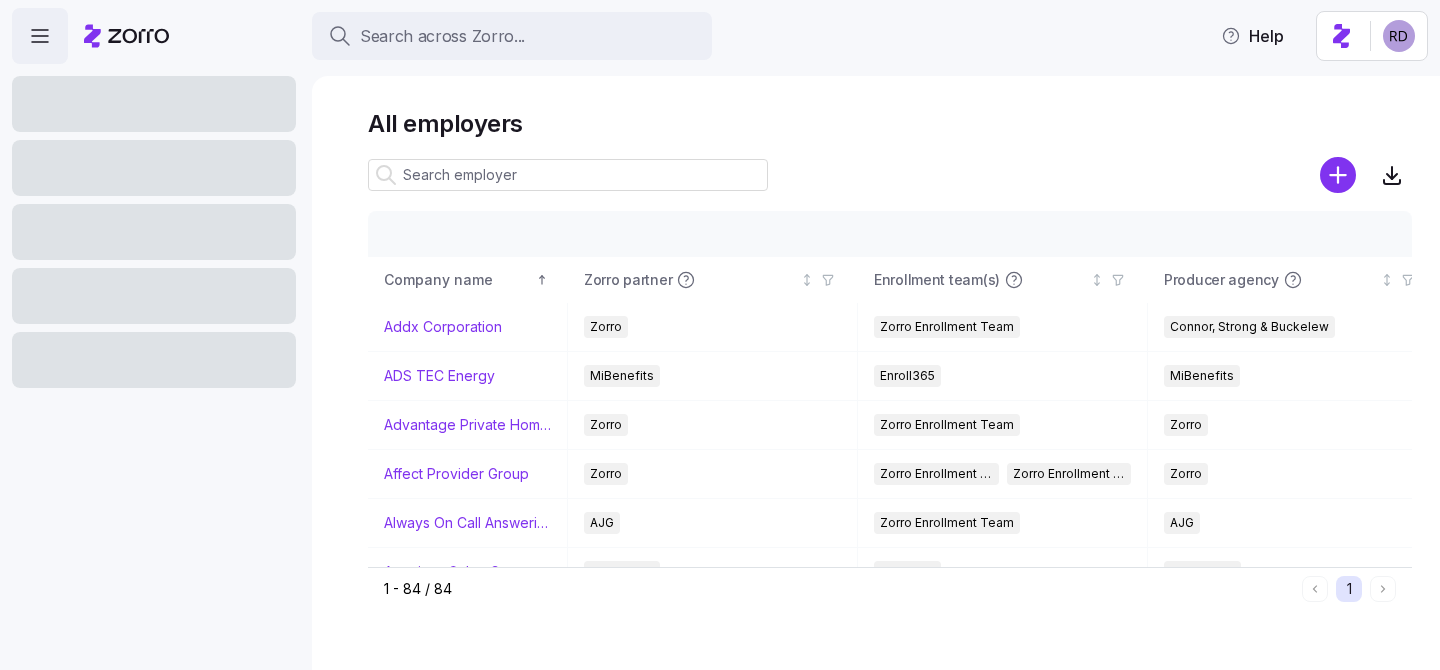scroll, scrollTop: 0, scrollLeft: 0, axis: both 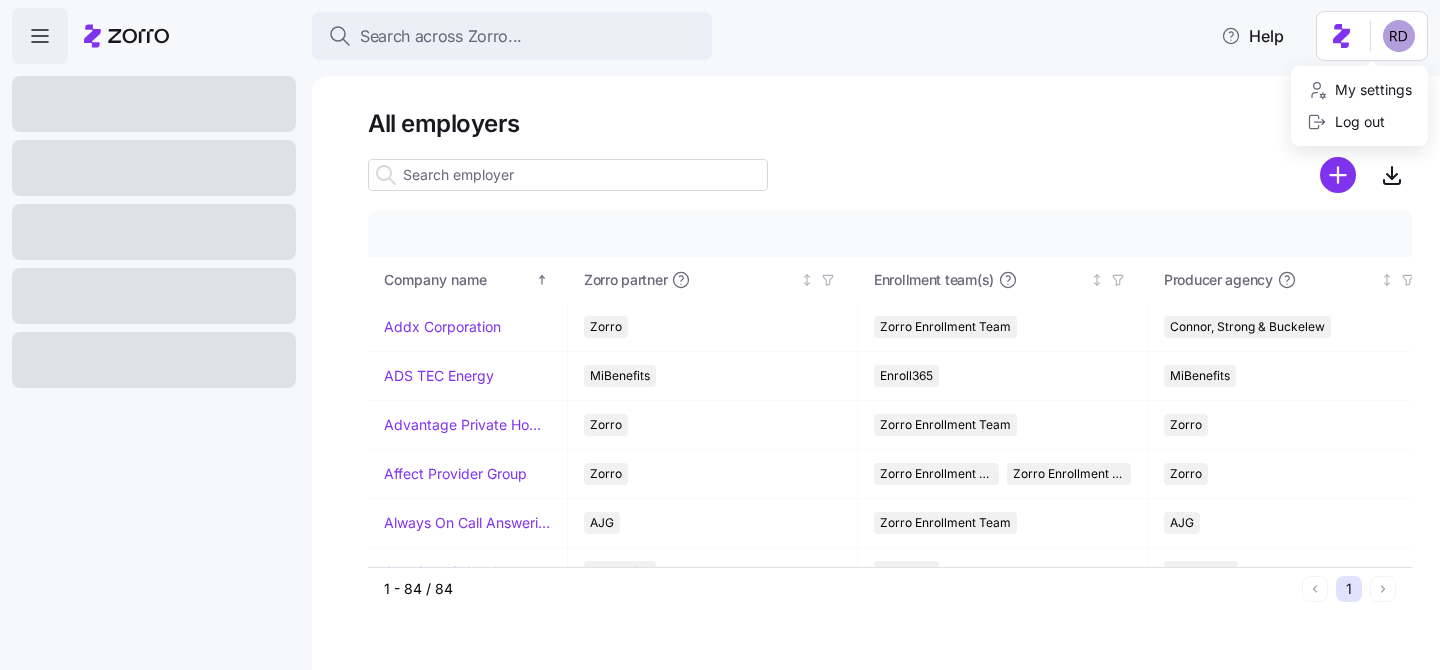 click on "Search across Zorro... Help All employers Company details Benefit status Company name Zorro partner Enrollment team(s) Producer agency Producer agent HQ state Employer status Payroll Cycle Waiting Period Coverage start date Open enrollment start Open enrollment end Total employees Enrolled employees Addx Corporation Zorro Zorro Enrollment Team Connor, Strong & Buckelew Virginia Active Semi monthly (24 cycles) No waiting period 07/01/2025 05/28/2025 06/09/2025 60 29 ADS TEC Energy MiBenefits Enroll365 MiBenefits Matt Noe Alabama Active Bi weekly (26 cycles) 30 days 01/01/2025 12/01/2024 12/15/2024 15 10 Advantage Private Home Care Zorro Zorro Enrollment Team Zorro Georgia Active Bi weekly (26 cycles) 60 days 04/01/2025 03/01/2025 03/10/2025 60 5 Affect Provider Group Zorro Zorro Enrollment Team Zorro Enrollment Experts Zorro Virginia Active Bi weekly (26 cycles) No waiting period 01/01/2025 12/02/2024 12/10/2024 9 7 Always On Call Answering Service AJG Zorro Enrollment Team AJG Cassandra Ragucci Florida Active" at bounding box center [720, 329] 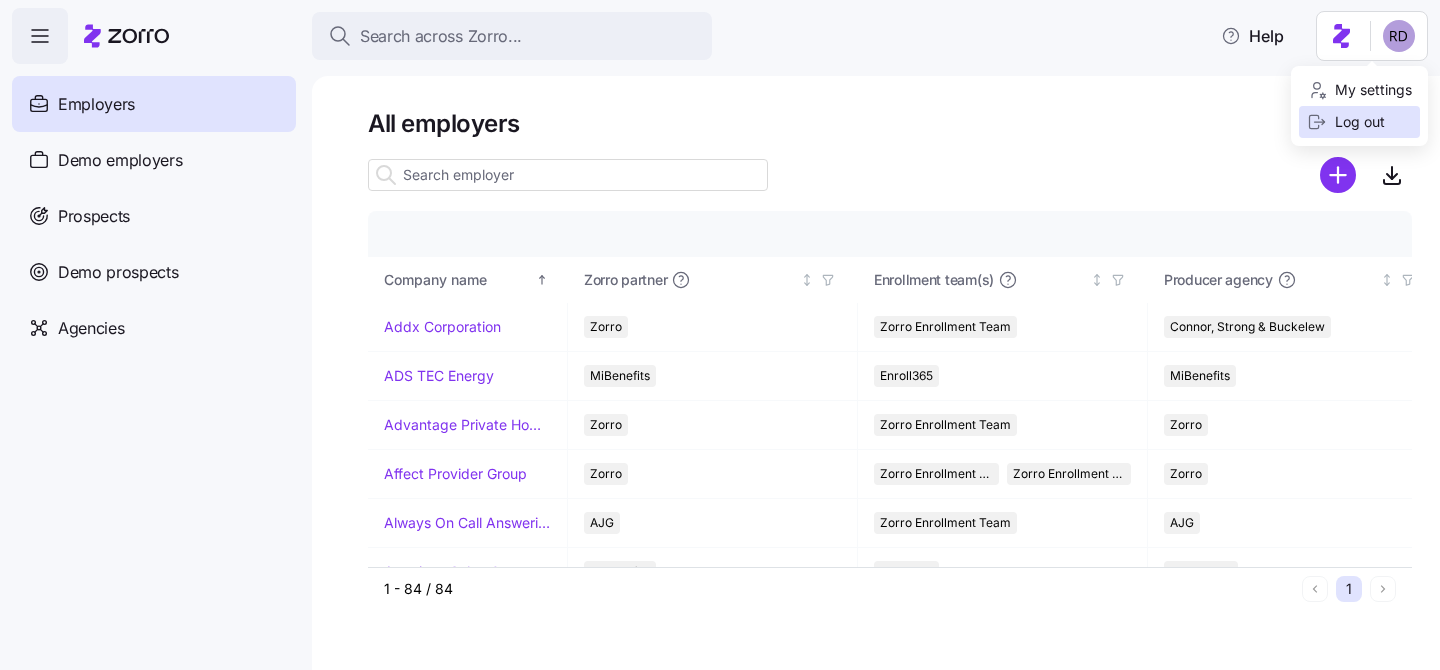 click on "Log out" at bounding box center [1346, 122] 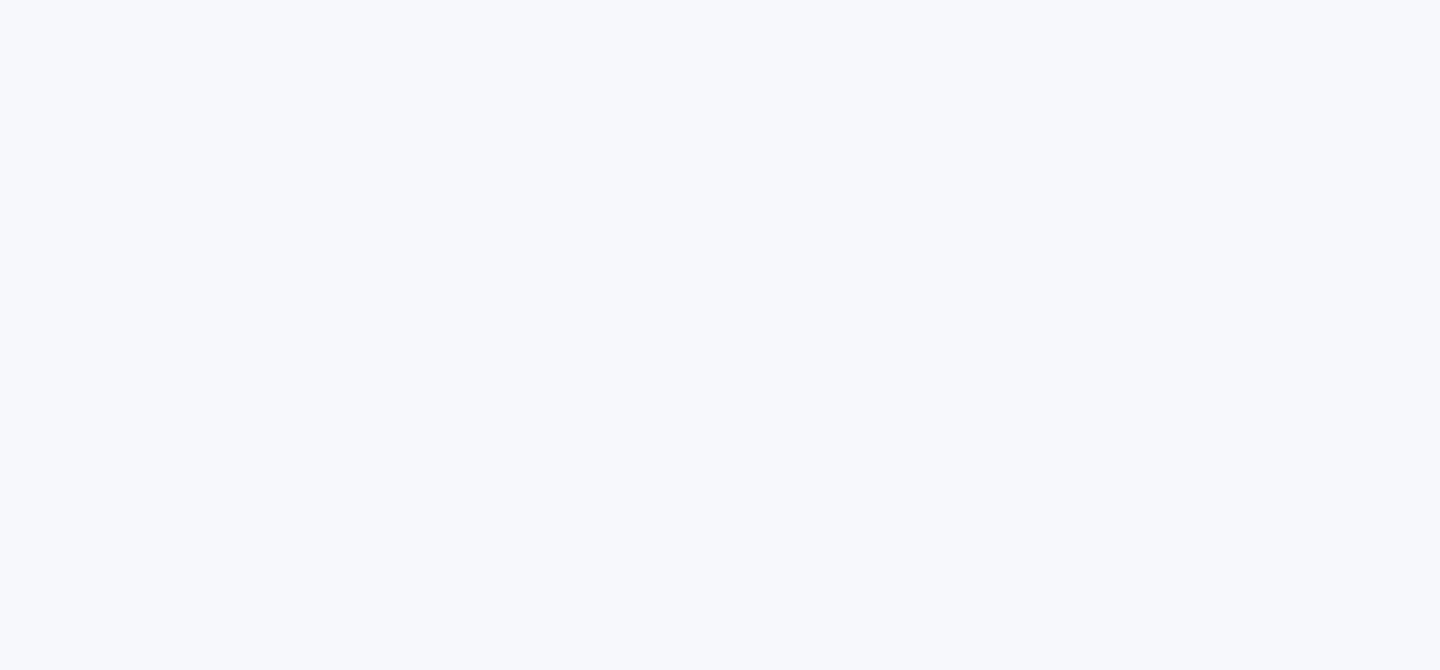 scroll, scrollTop: 0, scrollLeft: 0, axis: both 